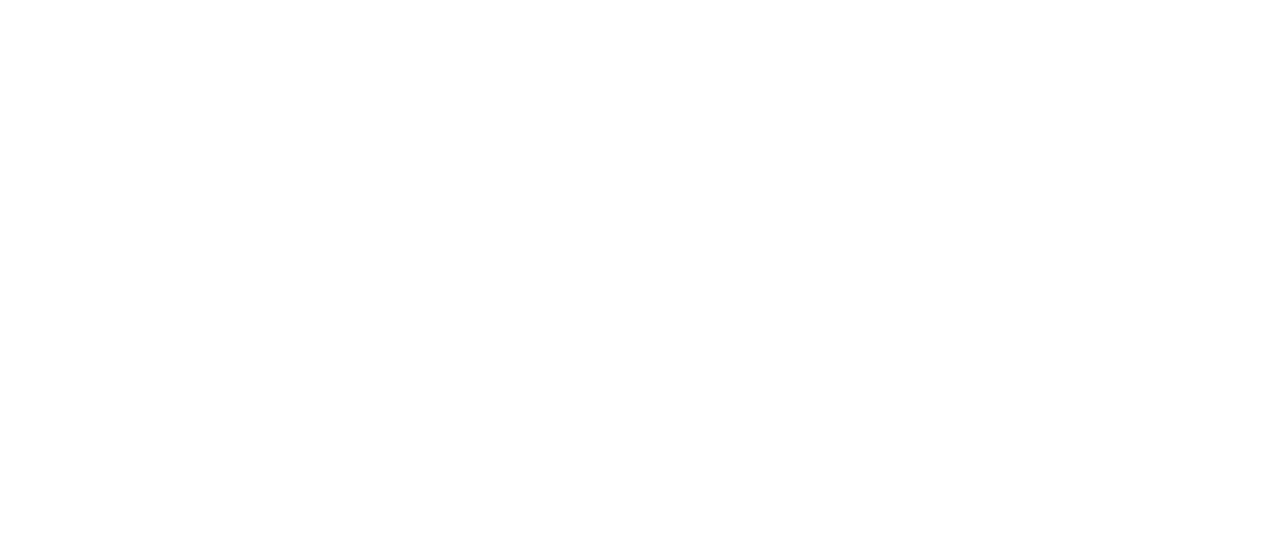scroll, scrollTop: 0, scrollLeft: 0, axis: both 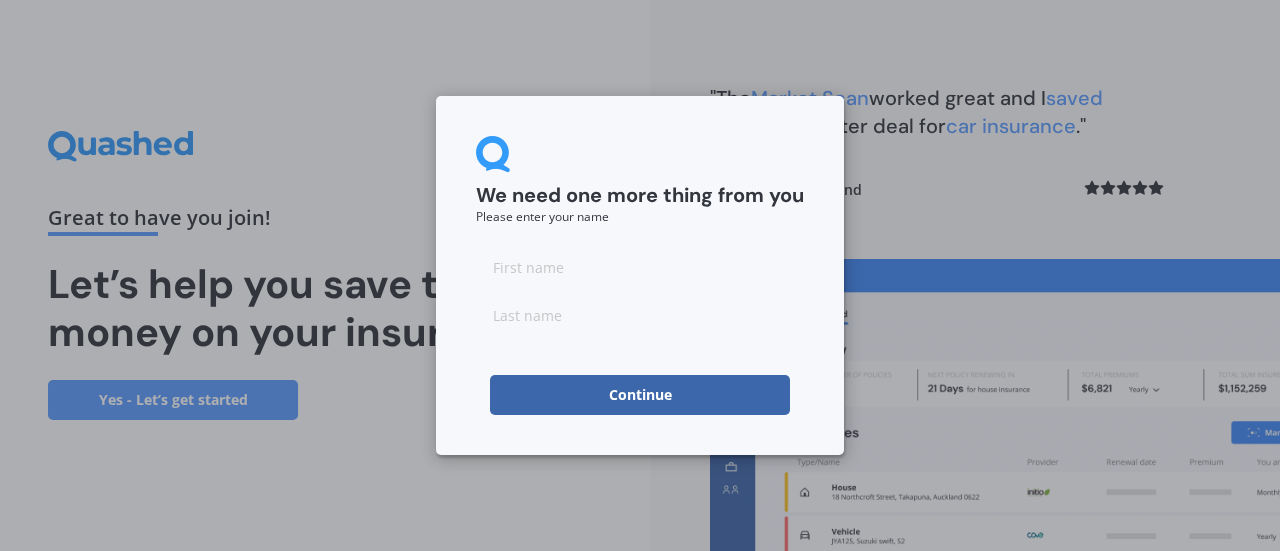click at bounding box center (640, 267) 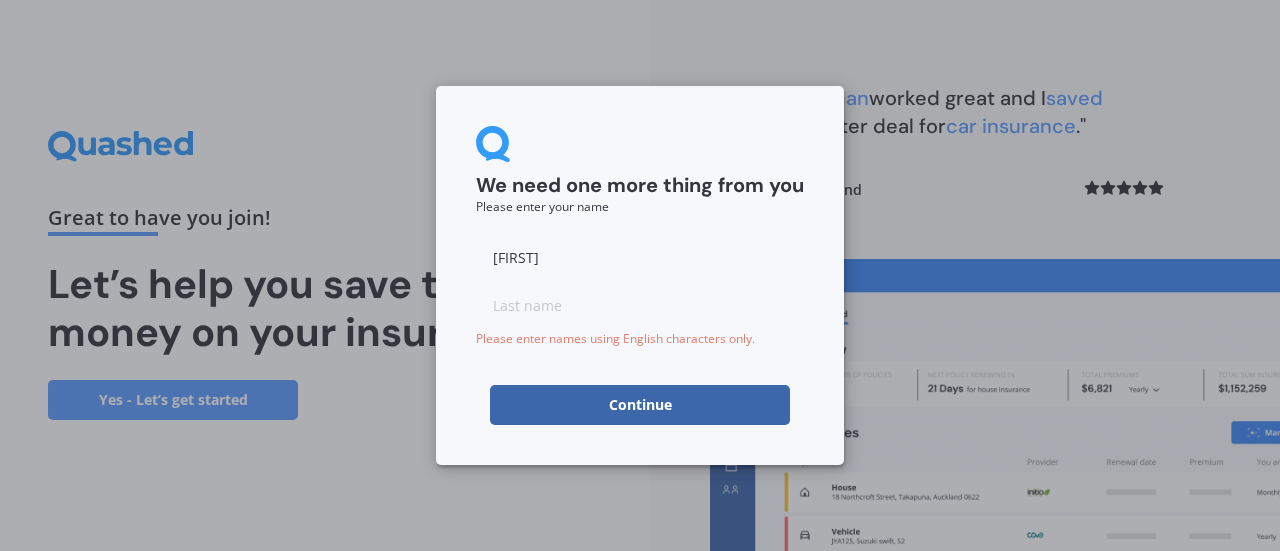 click at bounding box center (640, 305) 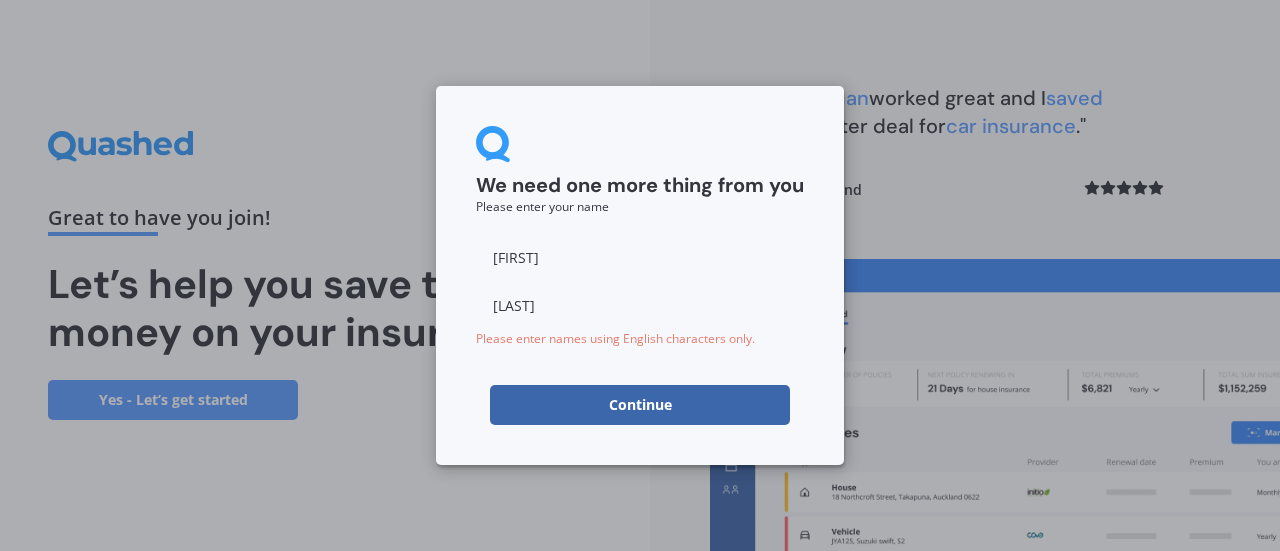 type on "[LAST]" 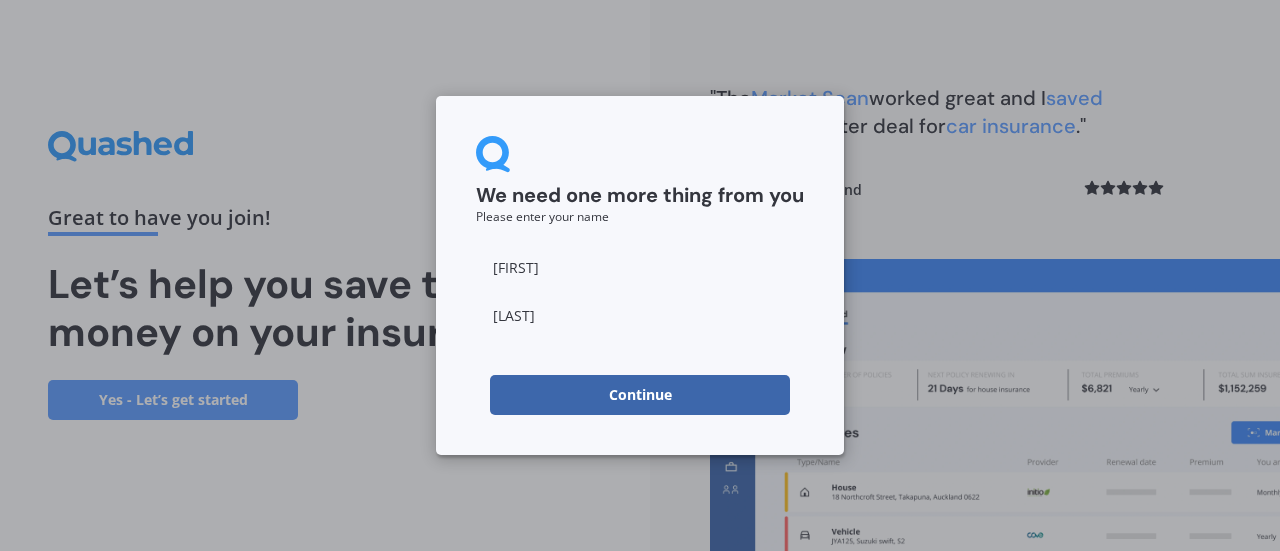 type on "[FIRST]" 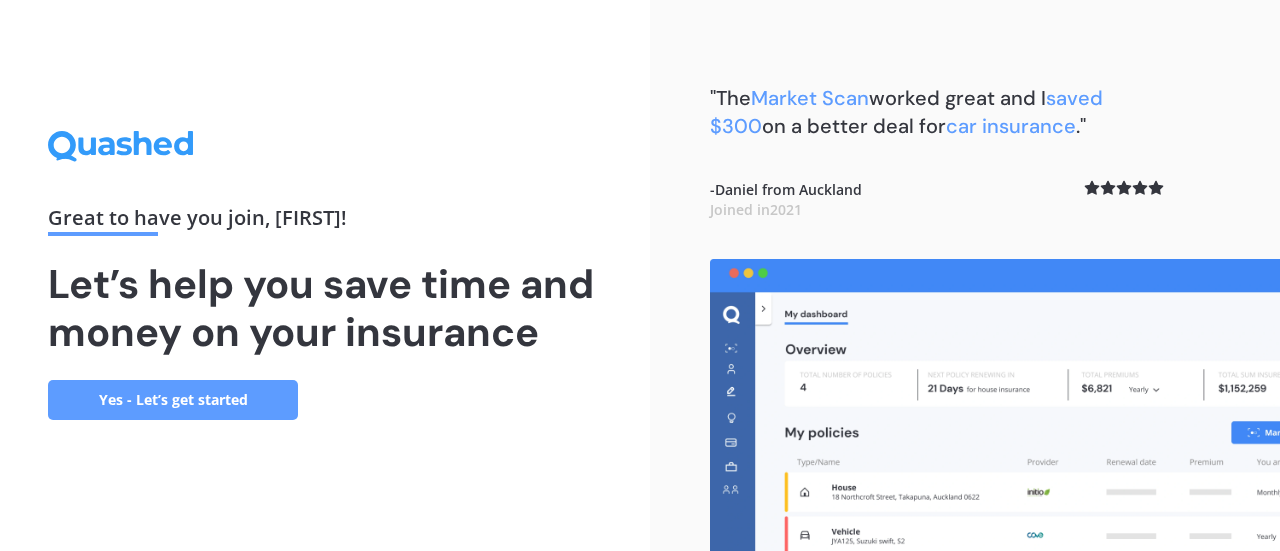click on "Yes - Let’s get started" at bounding box center [173, 400] 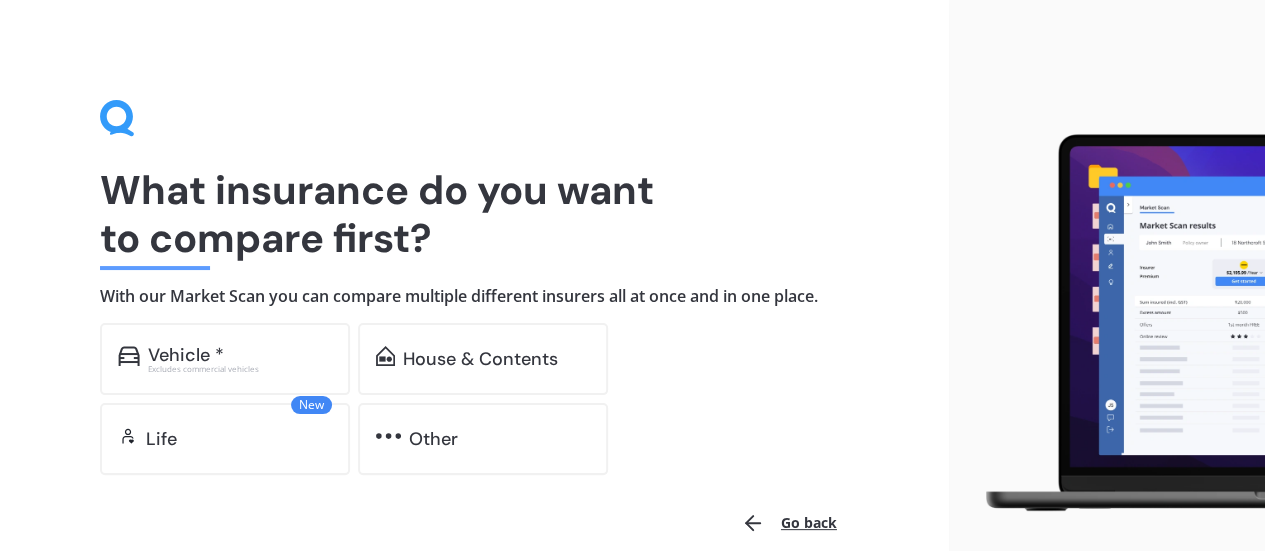 scroll, scrollTop: 95, scrollLeft: 0, axis: vertical 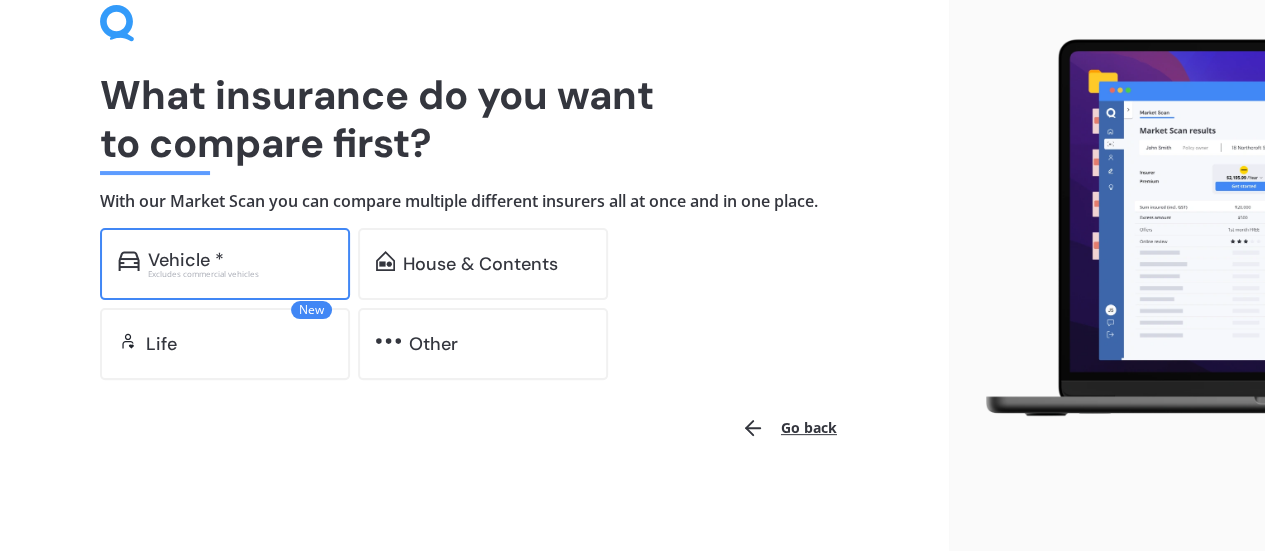 click on "Vehicle * Excludes commercial vehicles" at bounding box center (225, 264) 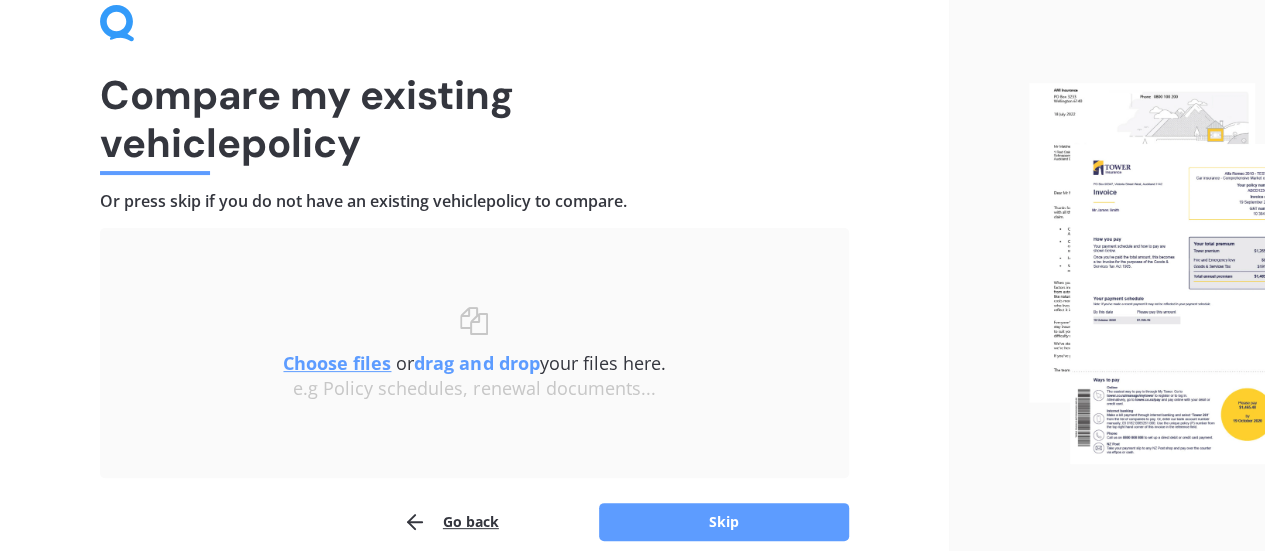 scroll, scrollTop: 167, scrollLeft: 0, axis: vertical 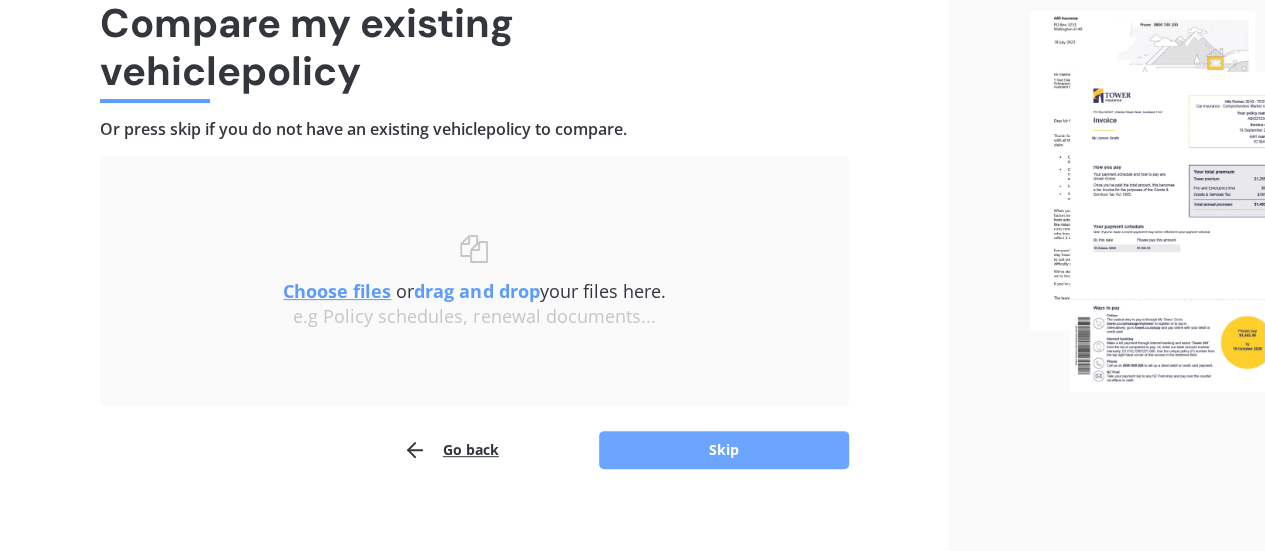 click on "Skip" at bounding box center (724, 450) 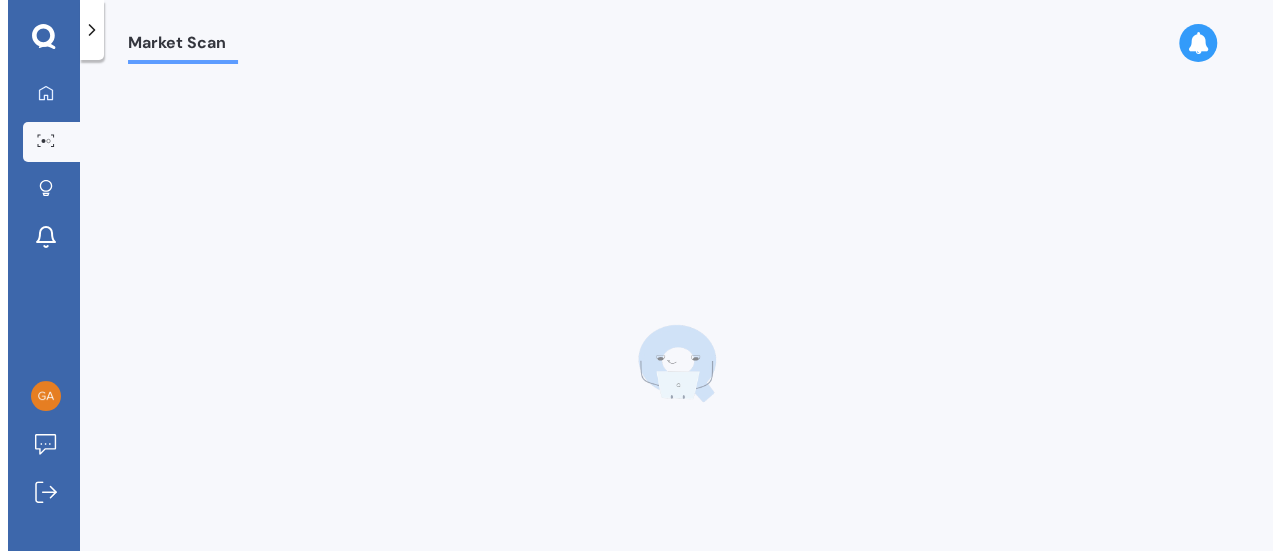 scroll, scrollTop: 0, scrollLeft: 0, axis: both 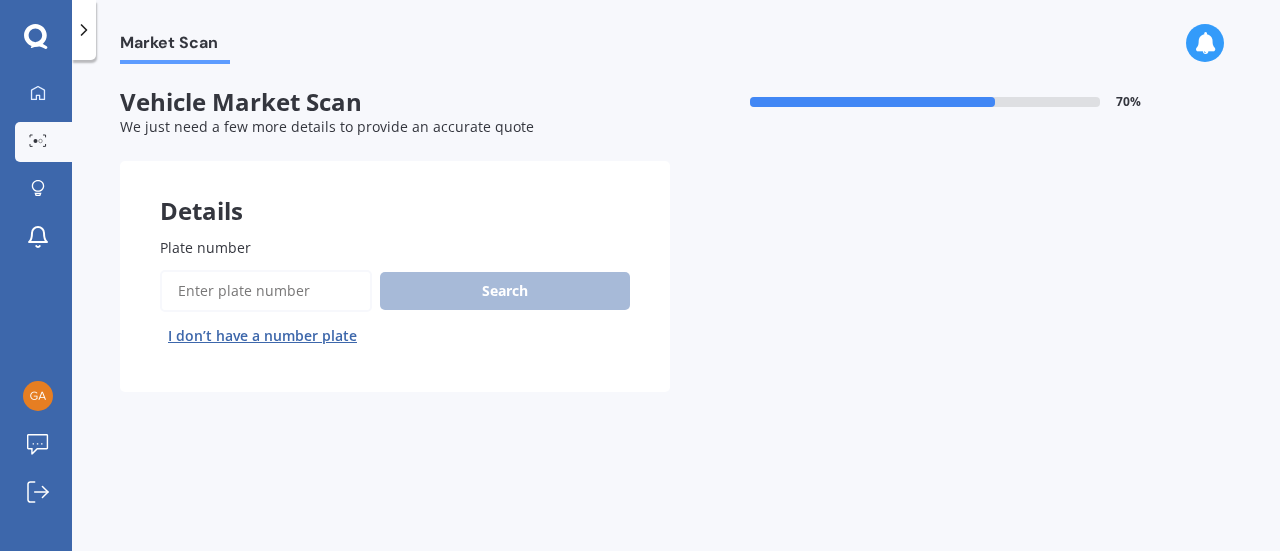 click on "Plate number" at bounding box center [266, 291] 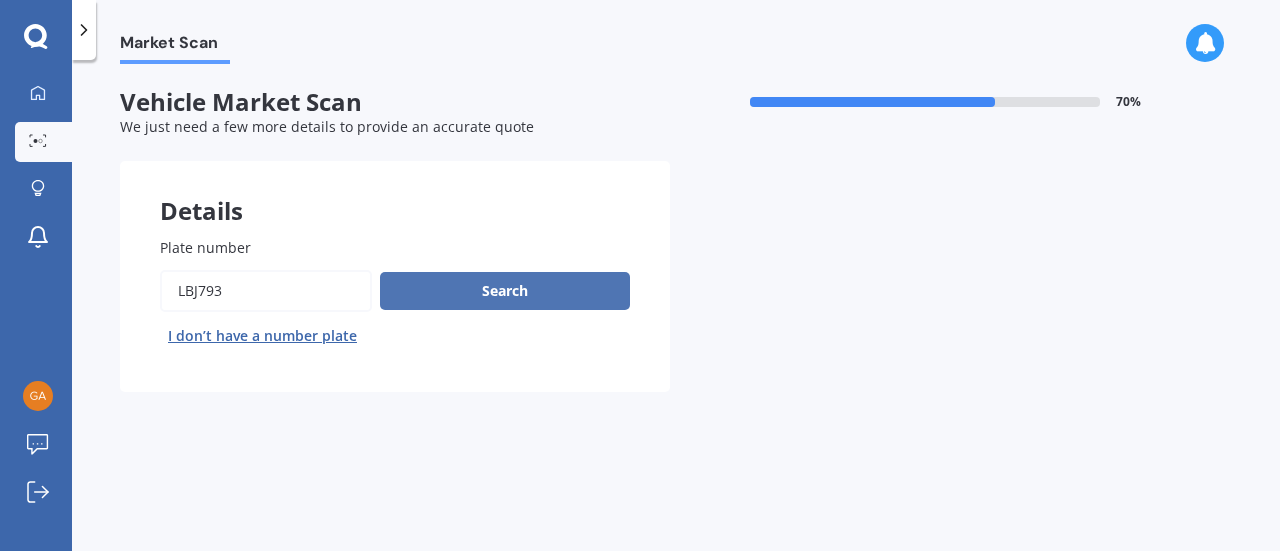 type on "LBJ793" 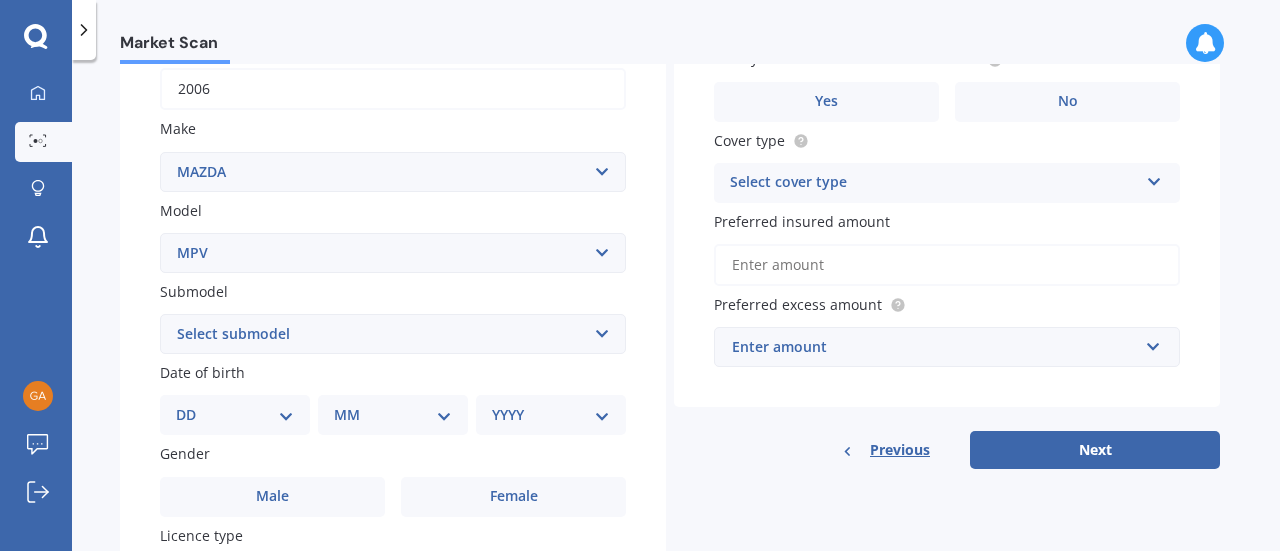 scroll, scrollTop: 368, scrollLeft: 0, axis: vertical 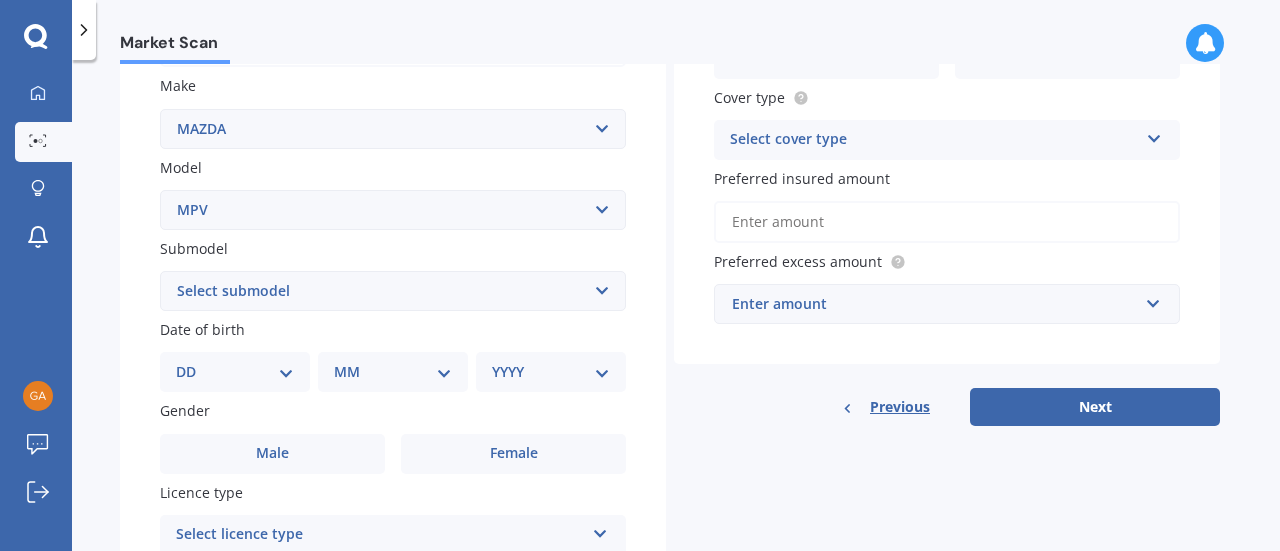 click on "Select submodel Petrol Petrol turbo" at bounding box center (393, 291) 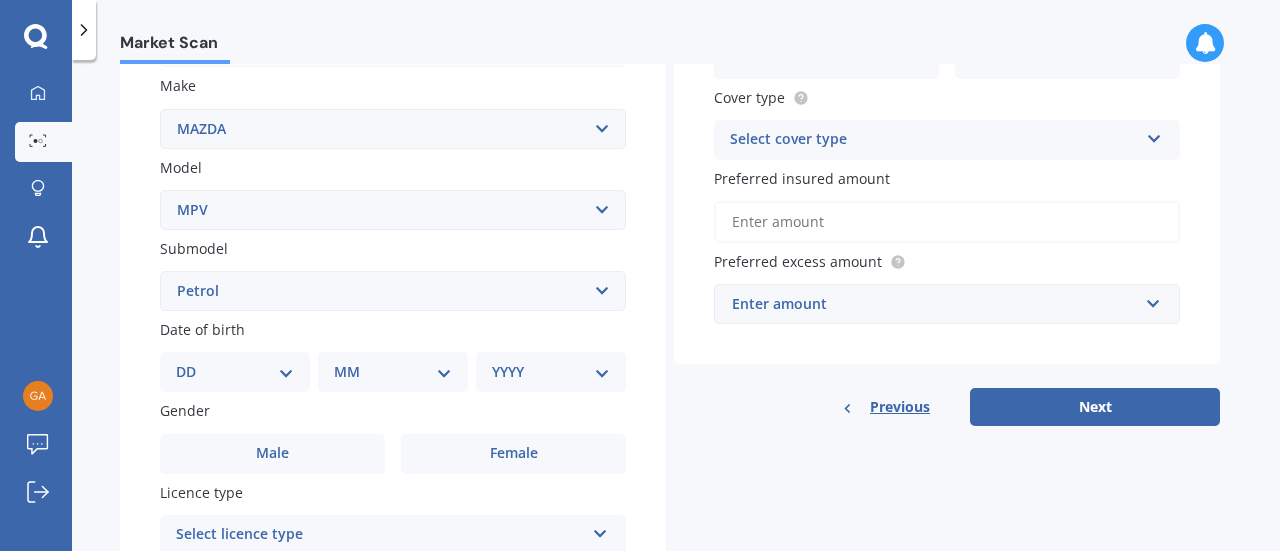 click on "Select submodel Petrol Petrol turbo" at bounding box center (393, 291) 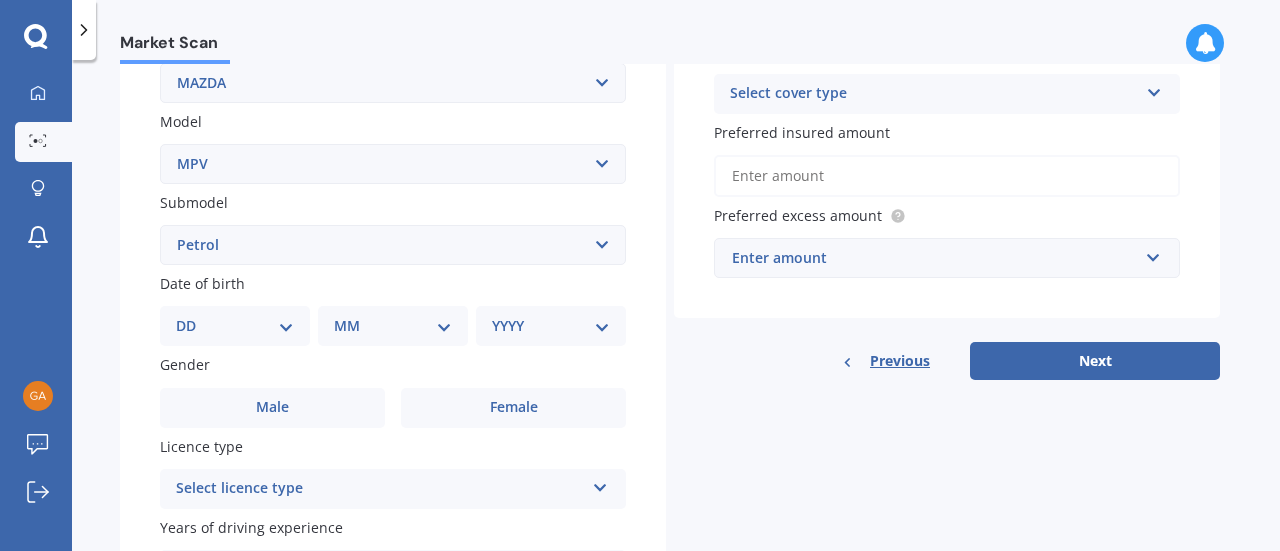 click on "Plate number Search I don’t have a number plate Year 2006 Make Select make AC ALFA ROMEO ASTON MARTIN AUDI AUSTIN BEDFORD Bentley BMW BYD CADILLAC CAN-AM CHERY CHEVROLET CHRYSLER Citroen CRUISEAIR CUPRA DAEWOO DAIHATSU DAIMLER DAMON DIAHATSU DODGE EXOCET FACTORY FIVE FERRARI FIAT Fiord FLEETWOOD FORD FOTON FRASER GEELY GENESIS GEORGIE BOY GMC GREAT WALL GWM HAVAL HILLMAN HINO HOLDEN HOLIDAY RAMBLER HONDA HUMMER HYUNDAI INFINITI ISUZU IVECO JAC JAECOO JAGUAR JEEP KGM KIA LADA LAMBORGHINI LANCIA LANDROVER LDV LEXUS LINCOLN LOTUS LUNAR M.G M.G. MAHINDRA MASERATI MAZDA MCLAREN MERCEDES AMG Mercedes Benz MERCEDES-AMG MERCURY MINI MITSUBISHI MORGAN MORRIS NEWMAR NISSAN OMODA OPEL OXFORD PEUGEOT Plymouth Polestar PONTIAC PORSCHE PROTON RAM Range Rover Rayne RENAULT ROLLS ROYCE ROVER SAAB SATURN SEAT SHELBY SKODA SMART SSANGYONG SUBARU SUZUKI TATA TESLA TIFFIN Toyota TRIUMPH TVR Vauxhall VOLKSWAGEN VOLVO WESTFIELD WINNEBAGO ZX Model Select model 121 2 3 323 323 / Familia 6 626 929 Atenza Autozam Axela AZ3 B2000 CX3" at bounding box center [393, 247] 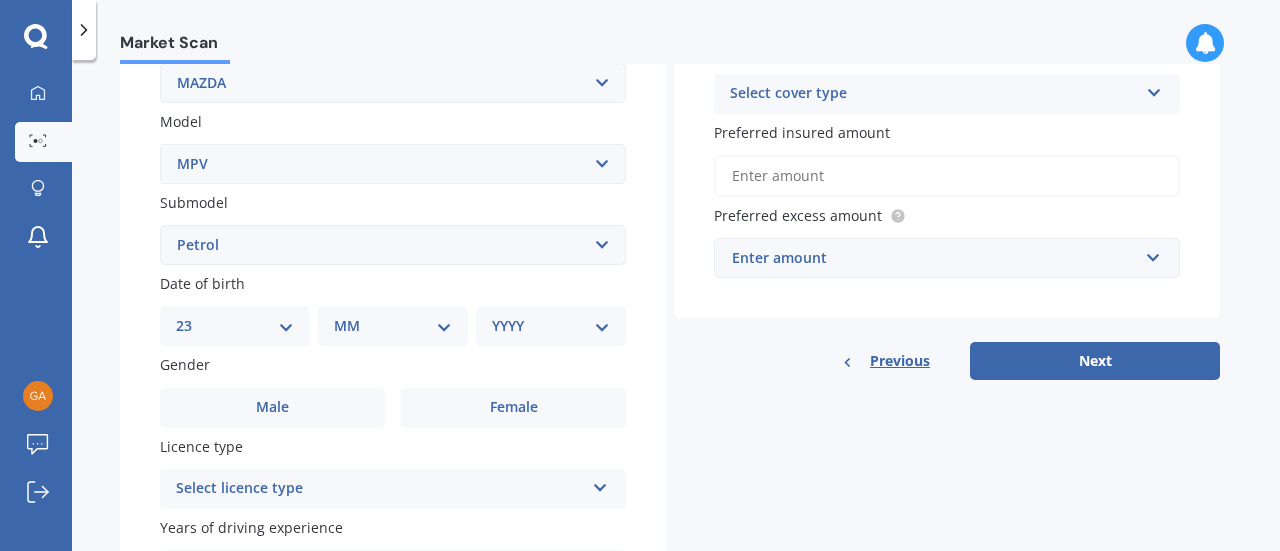 click on "DD 01 02 03 04 05 06 07 08 09 10 11 12 13 14 15 16 17 18 19 20 21 22 23 24 25 26 27 28 29 30 31" at bounding box center [235, 326] 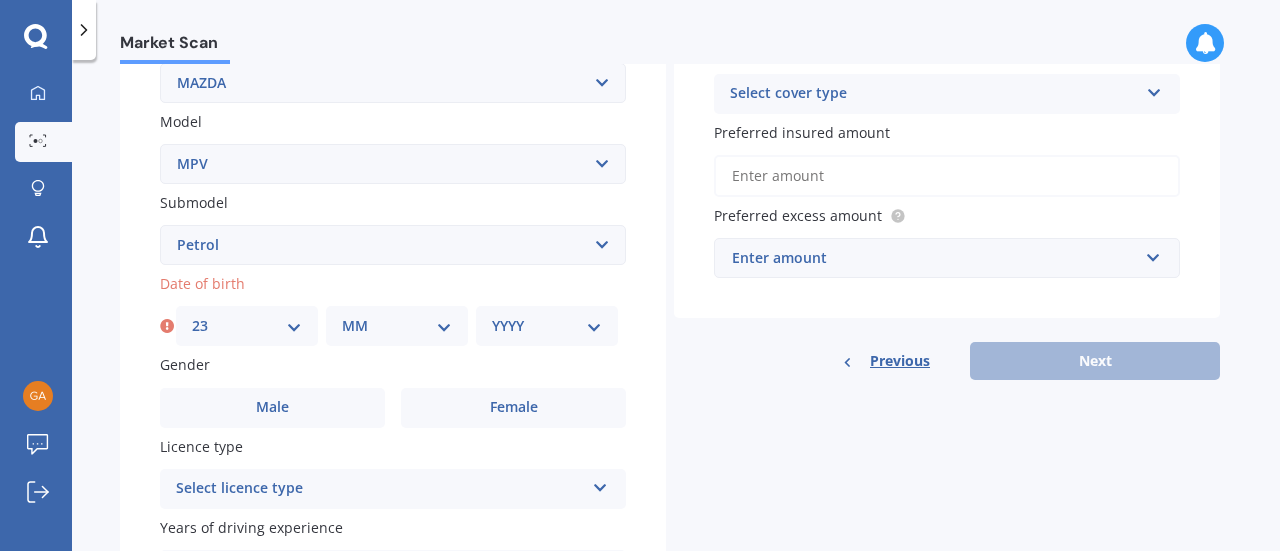click on "MM 01 02 03 04 05 06 07 08 09 10 11 12" at bounding box center (397, 326) 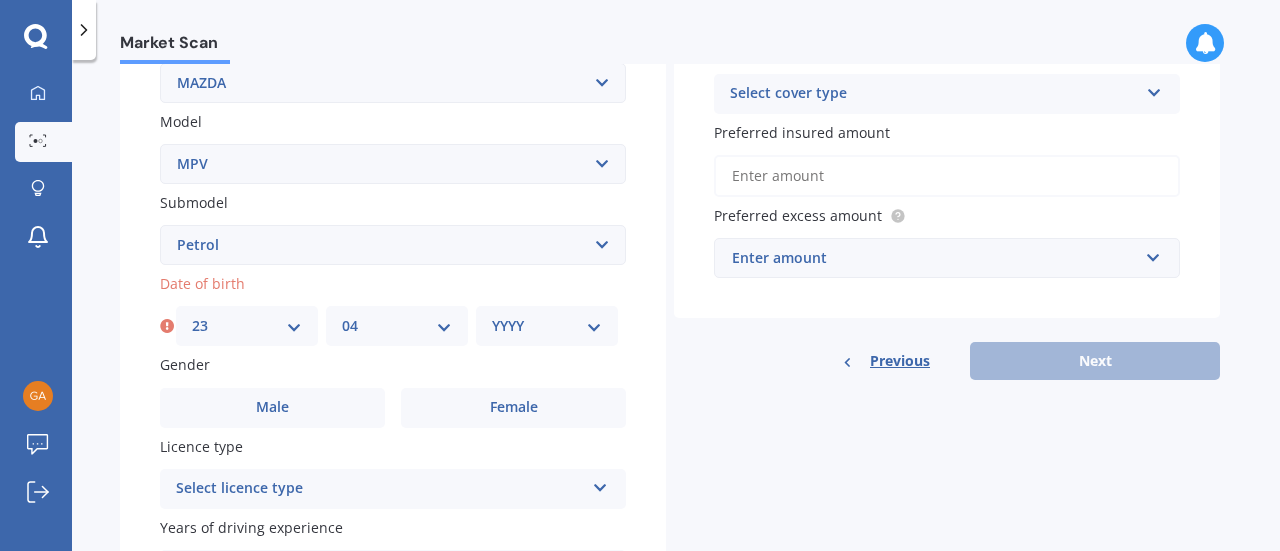 click on "MM 01 02 03 04 05 06 07 08 09 10 11 12" at bounding box center (397, 326) 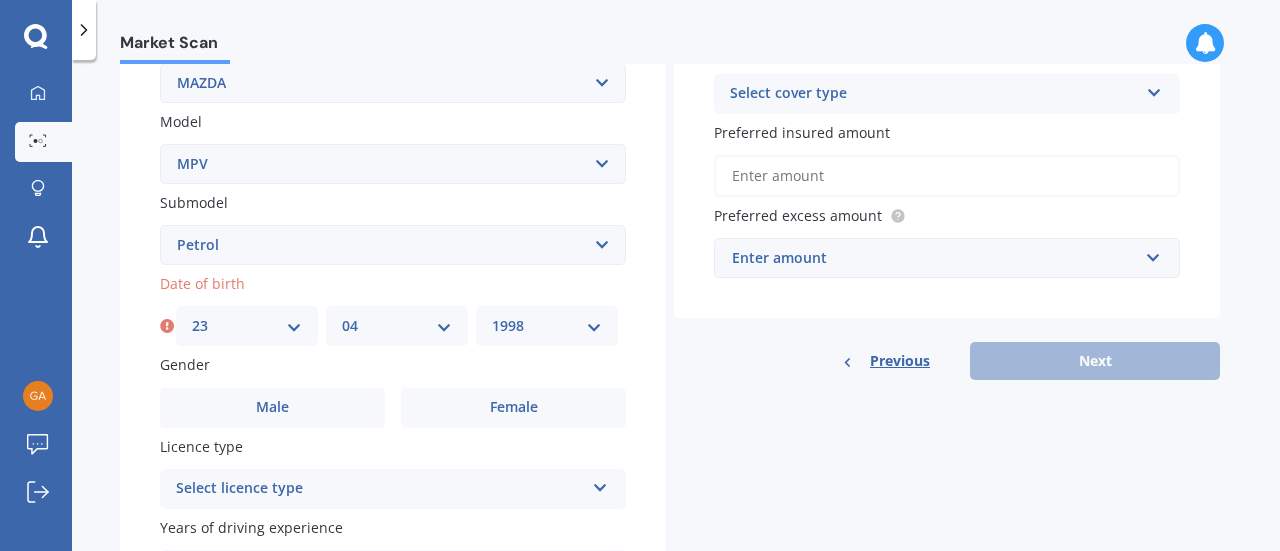 click on "YYYY 2025 2024 2023 2022 2021 2020 2019 2018 2017 2016 2015 2014 2013 2012 2011 2010 2009 2008 2007 2006 2005 2004 2003 2002 2001 2000 1999 1998 1997 1996 1995 1994 1993 1992 1991 1990 1989 1988 1987 1986 1985 1984 1983 1982 1981 1980 1979 1978 1977 1976 1975 1974 1973 1972 1971 1970 1969 1968 1967 1966 1965 1964 1963 1962 1961 1960 1959 1958 1957 1956 1955 1954 1953 1952 1951 1950 1949 1948 1947 1946 1945 1944 1943 1942 1941 1940 1939 1938 1937 1936 1935 1934 1933 1932 1931 1930 1929 1928 1927 1926" at bounding box center [547, 326] 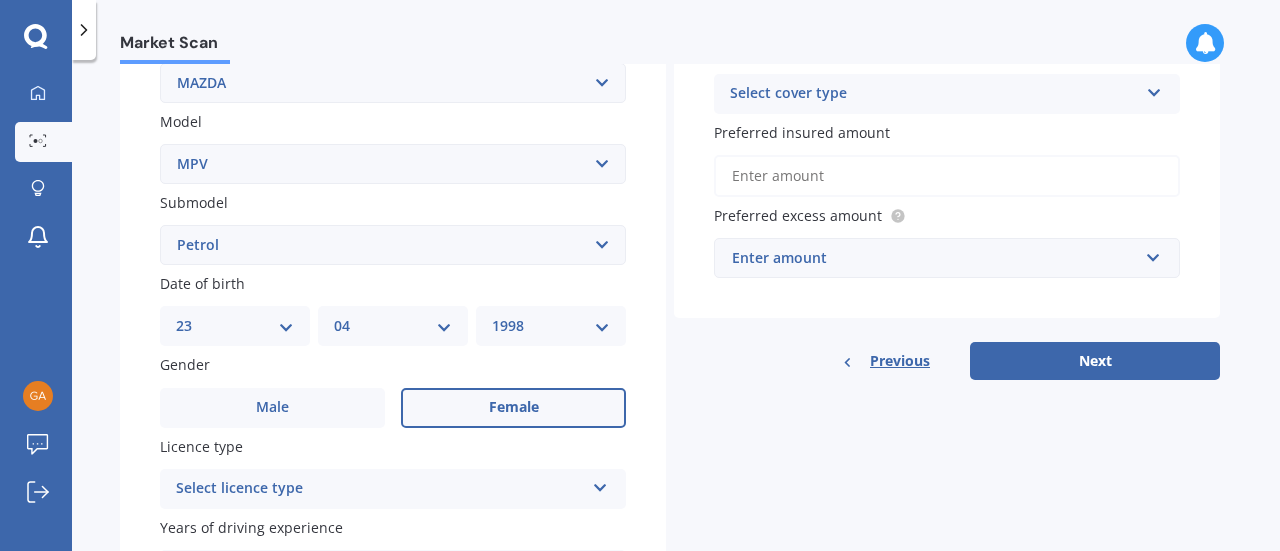 click on "Female" at bounding box center (513, 408) 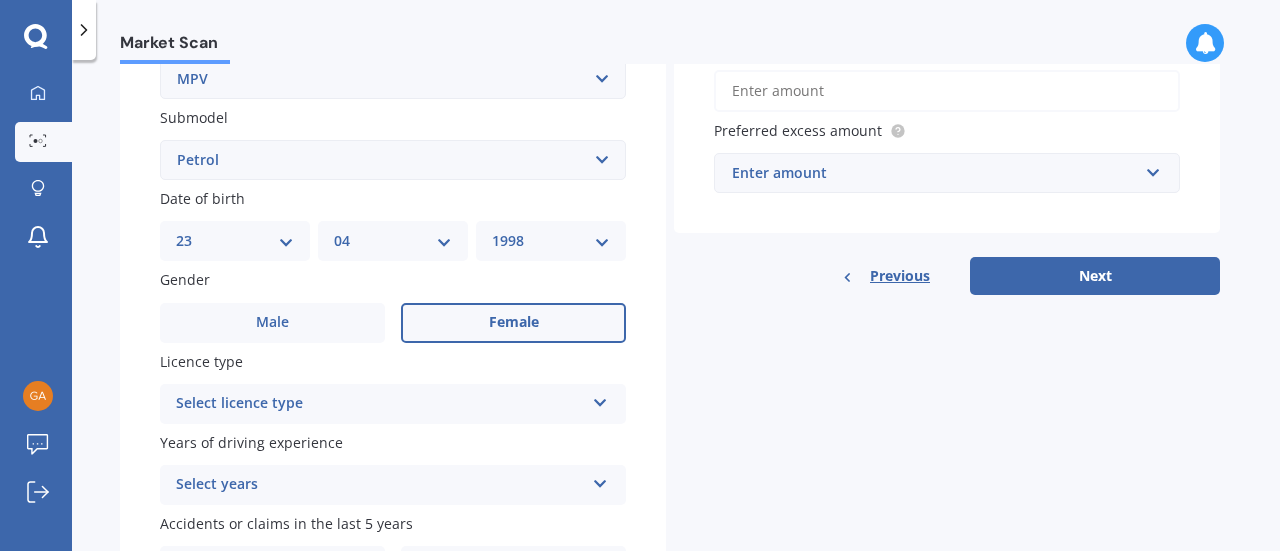 click on "Select licence type" at bounding box center [380, 404] 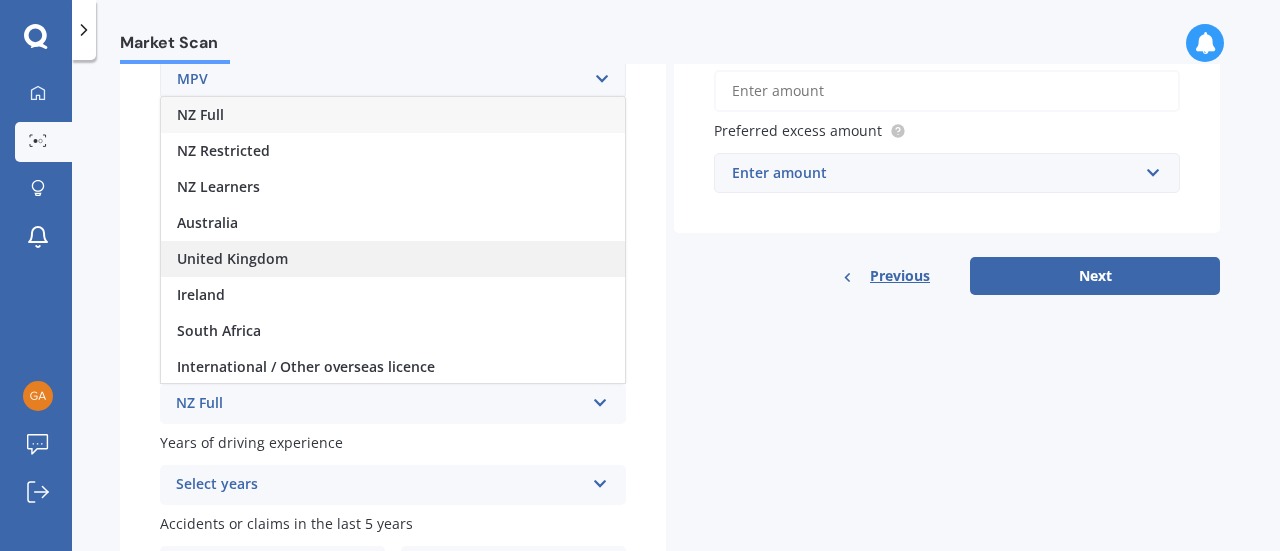 scroll, scrollTop: 1, scrollLeft: 0, axis: vertical 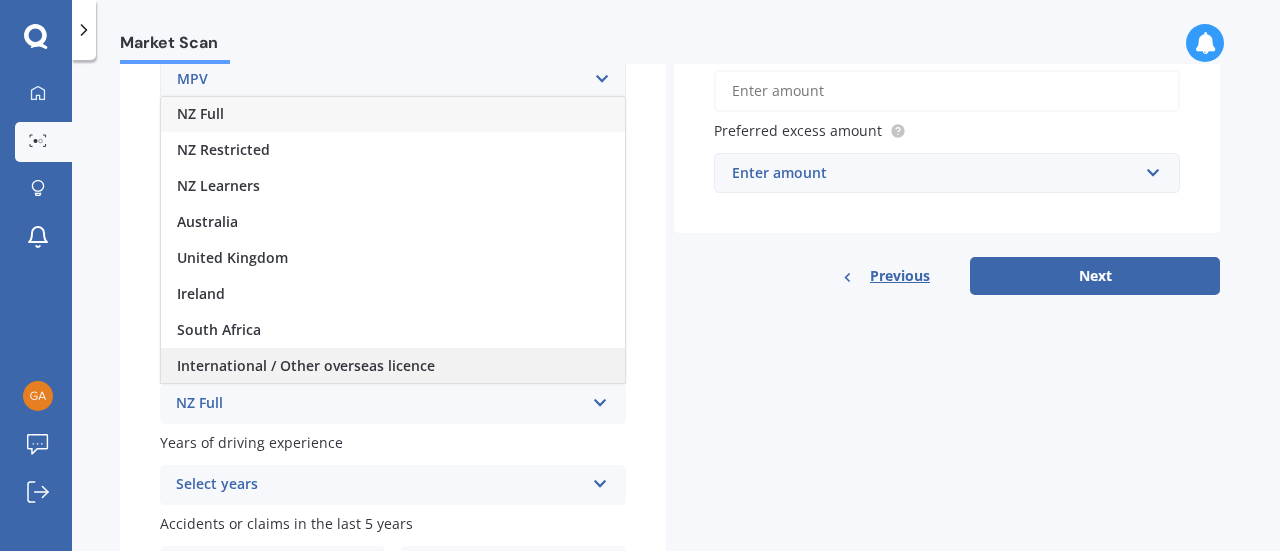 click on "International / Other overseas licence" at bounding box center (200, 113) 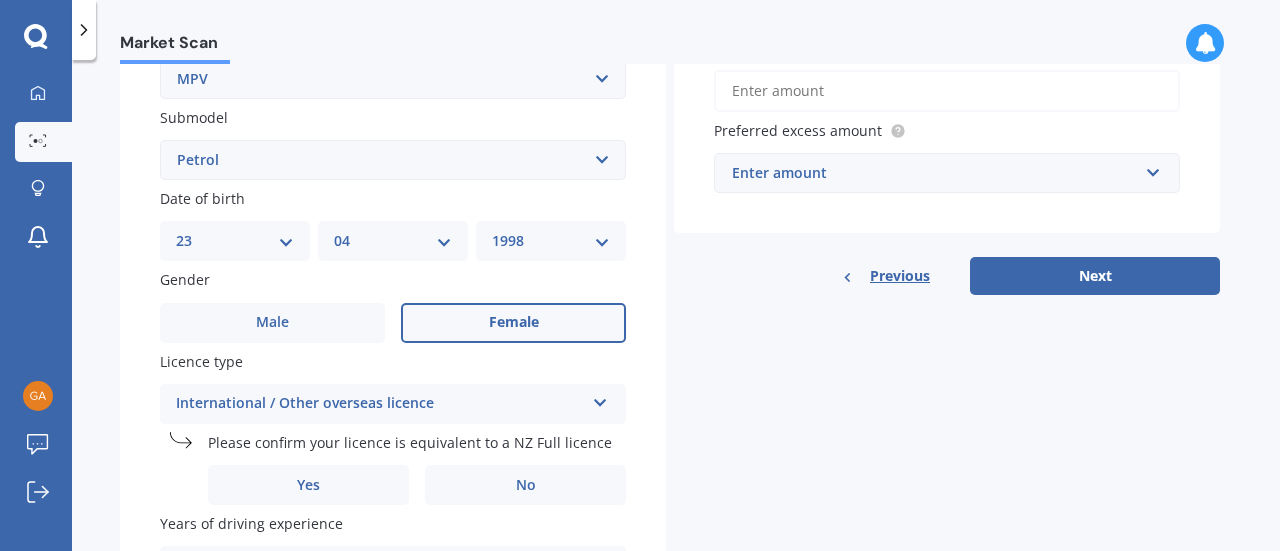 scroll, scrollTop: 624, scrollLeft: 0, axis: vertical 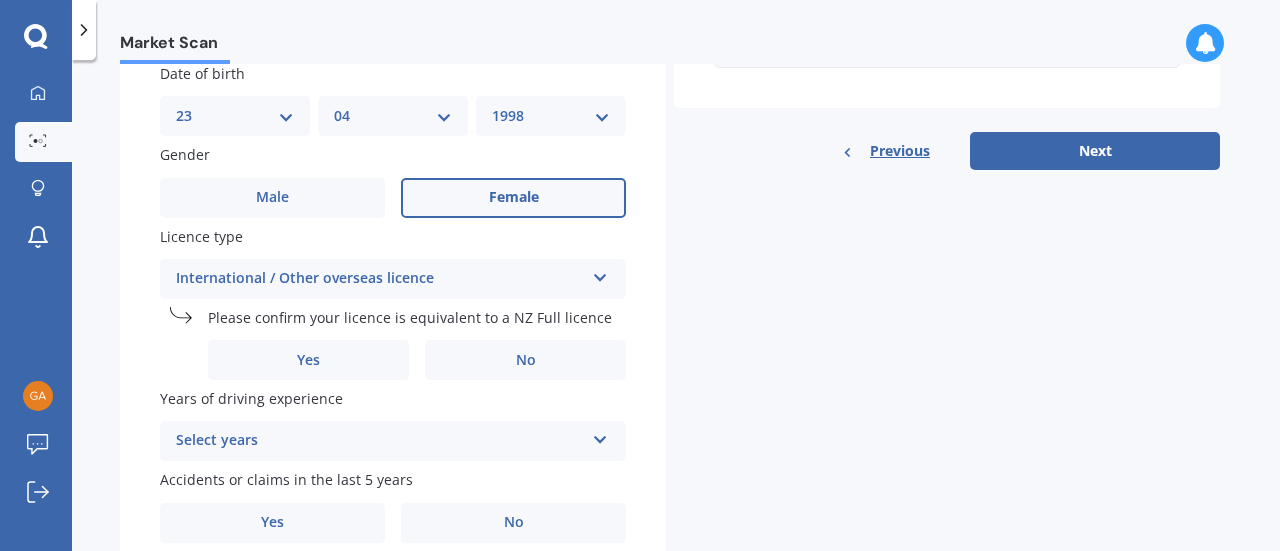 click on "Yes" at bounding box center [308, 360] 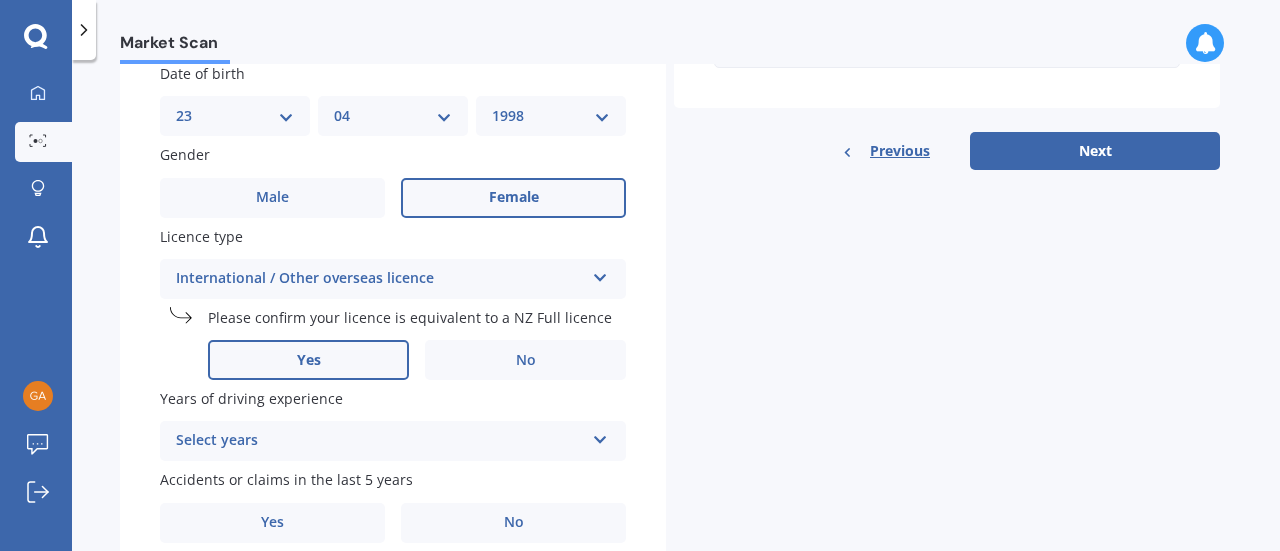 scroll, scrollTop: 710, scrollLeft: 0, axis: vertical 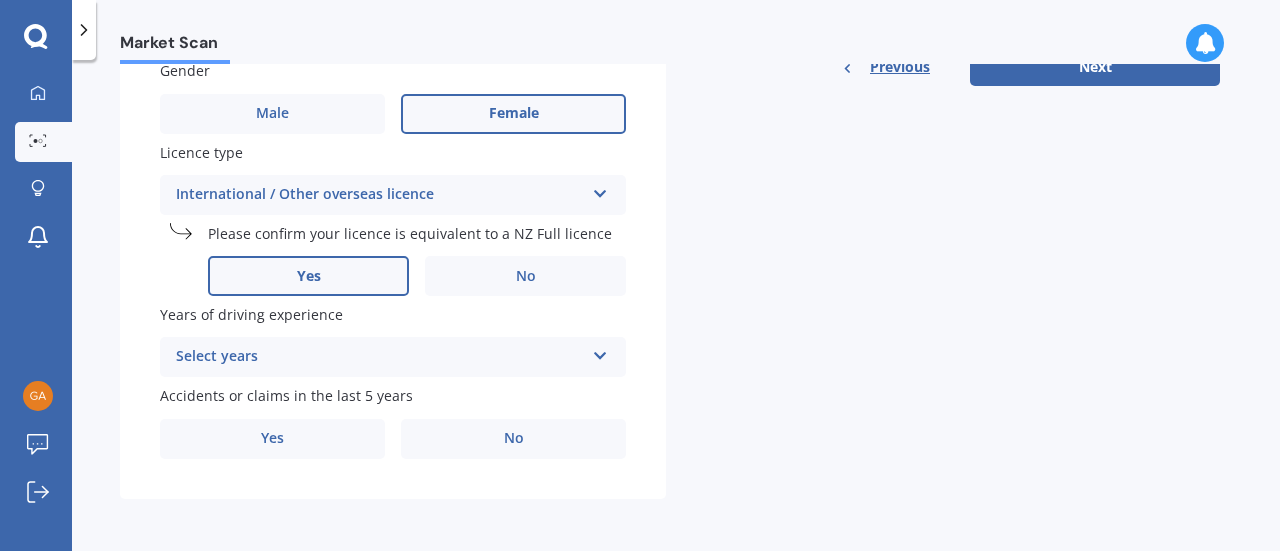 click on "Select years" at bounding box center [380, 357] 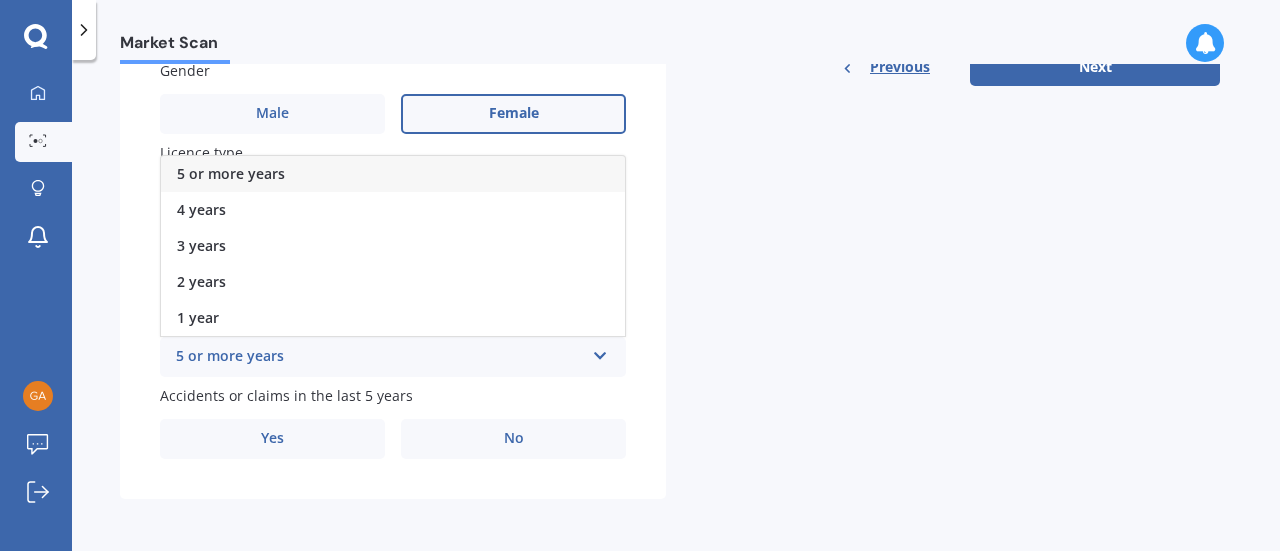 click on "5 or more years" at bounding box center [393, 174] 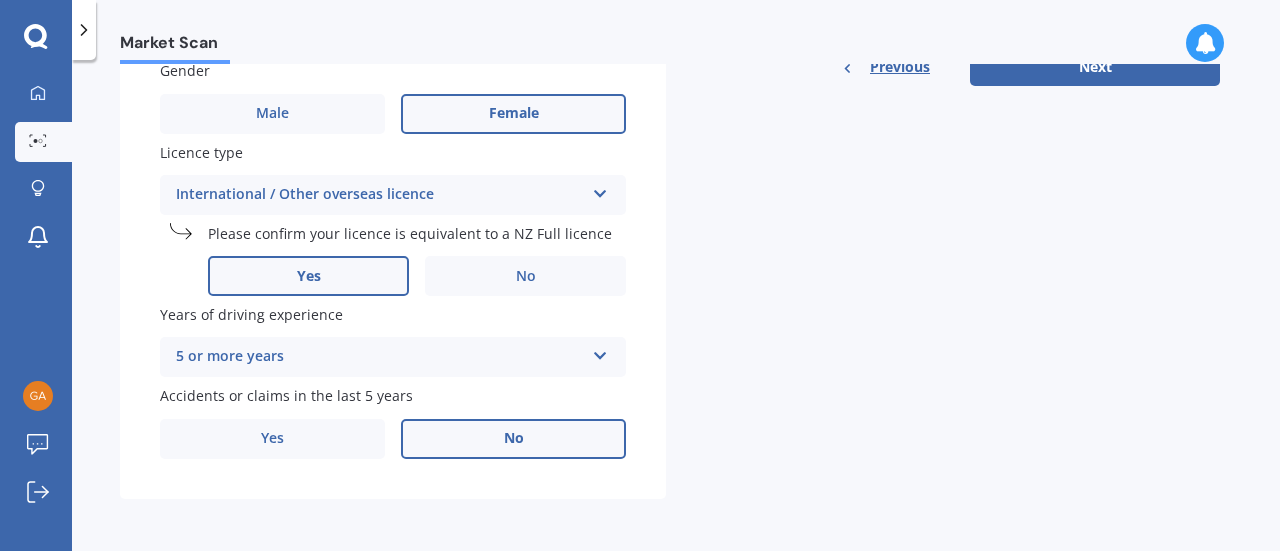 click on "No" at bounding box center [513, 114] 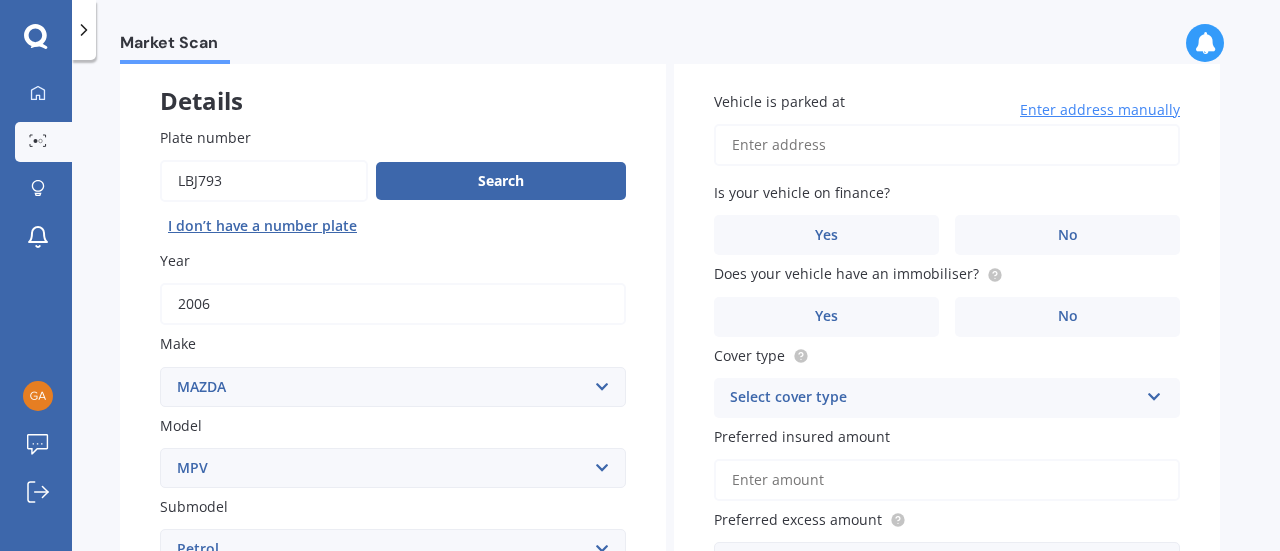 scroll, scrollTop: 40, scrollLeft: 0, axis: vertical 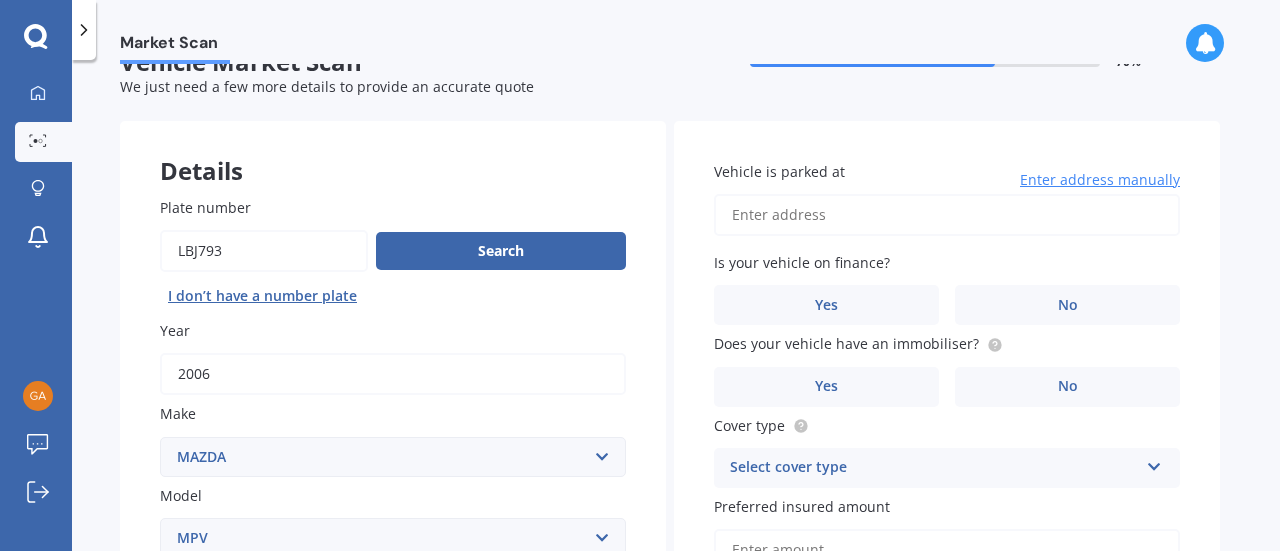 click on "Vehicle is parked at" at bounding box center [947, 215] 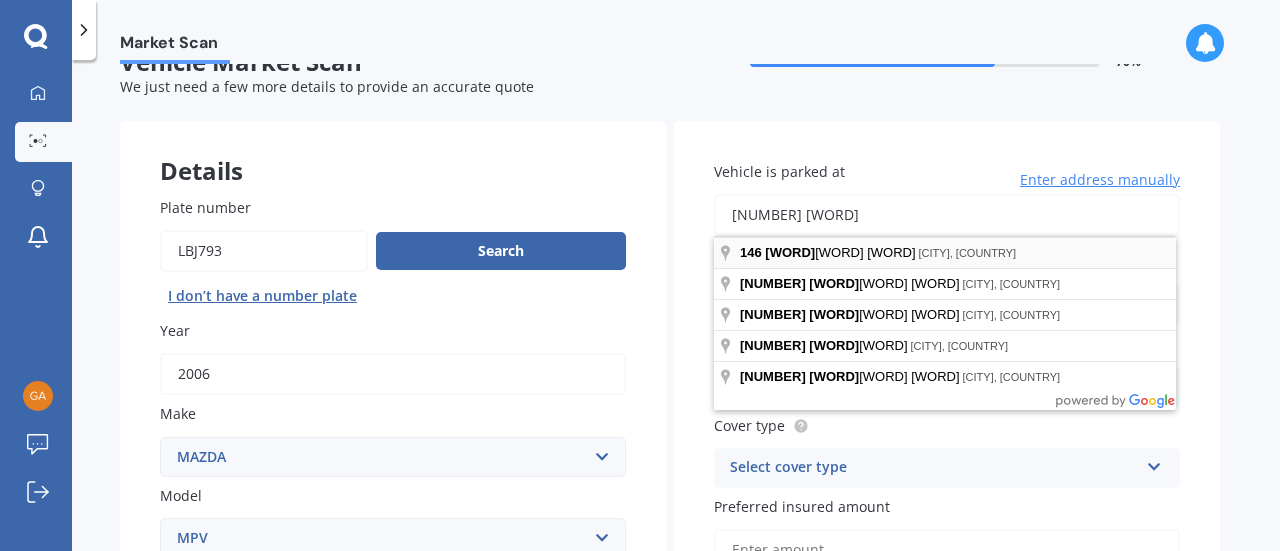 type on "[NUMBER] [WORD]" 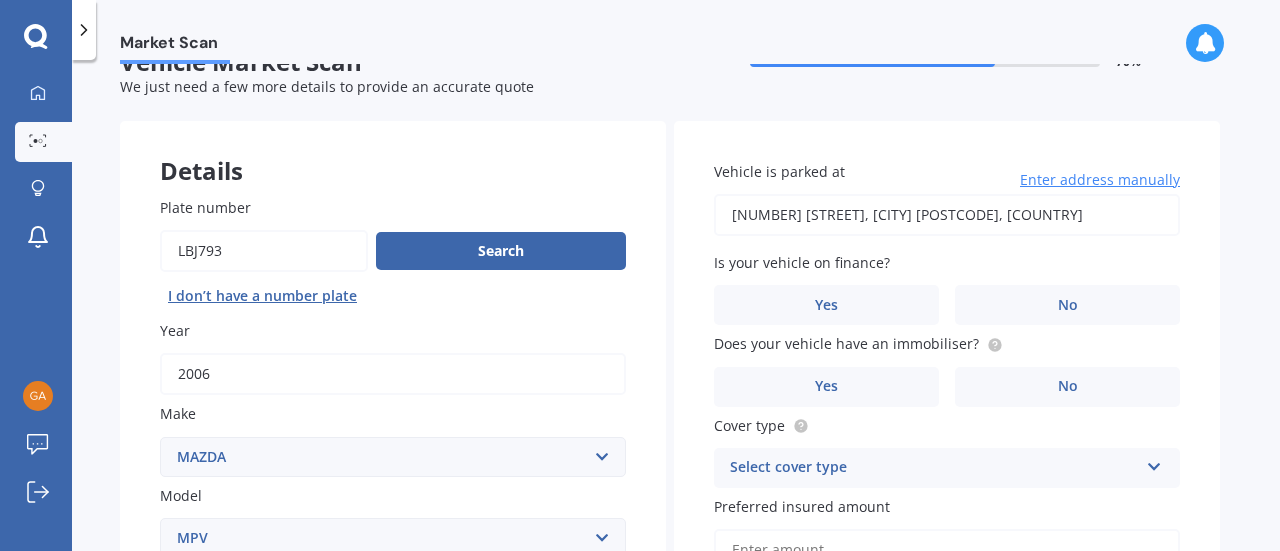 scroll, scrollTop: 106, scrollLeft: 0, axis: vertical 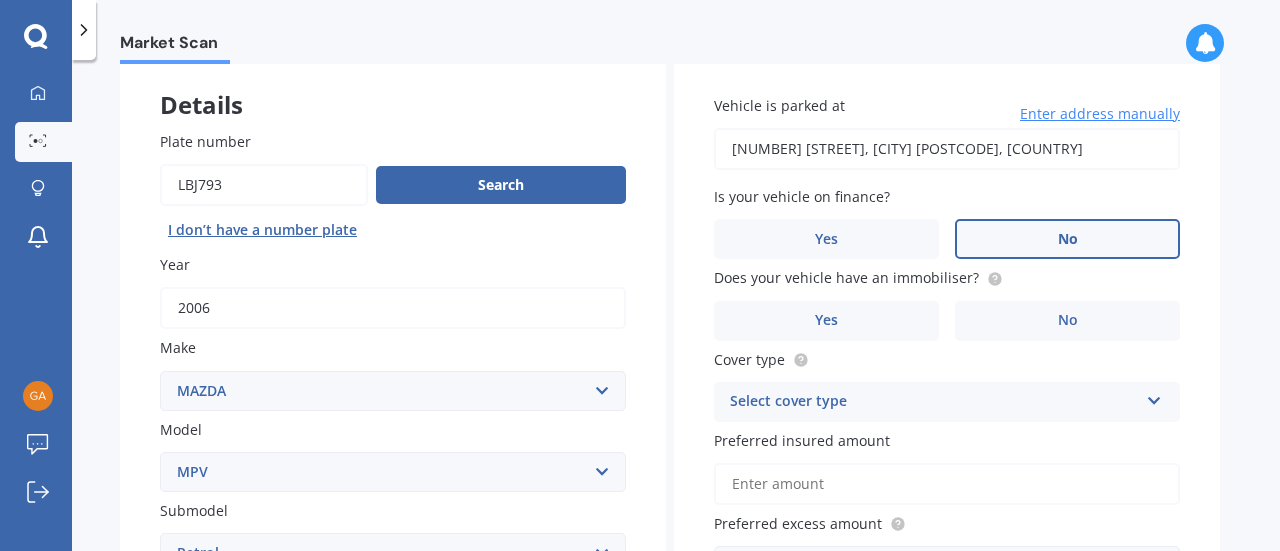click on "No" at bounding box center (513, 716) 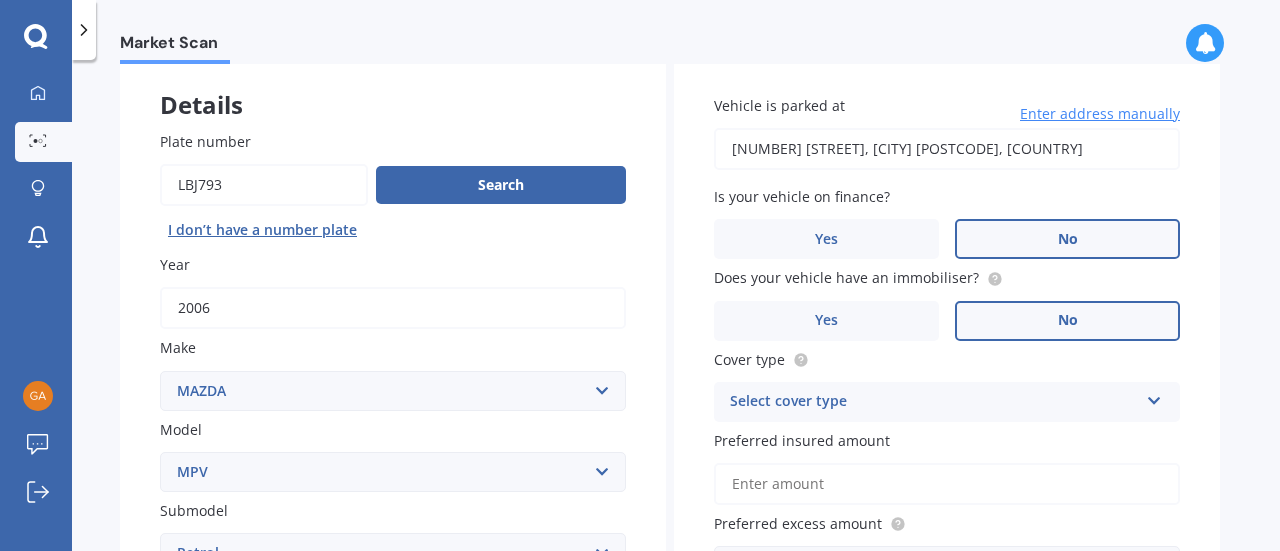 click on "No" at bounding box center (513, 716) 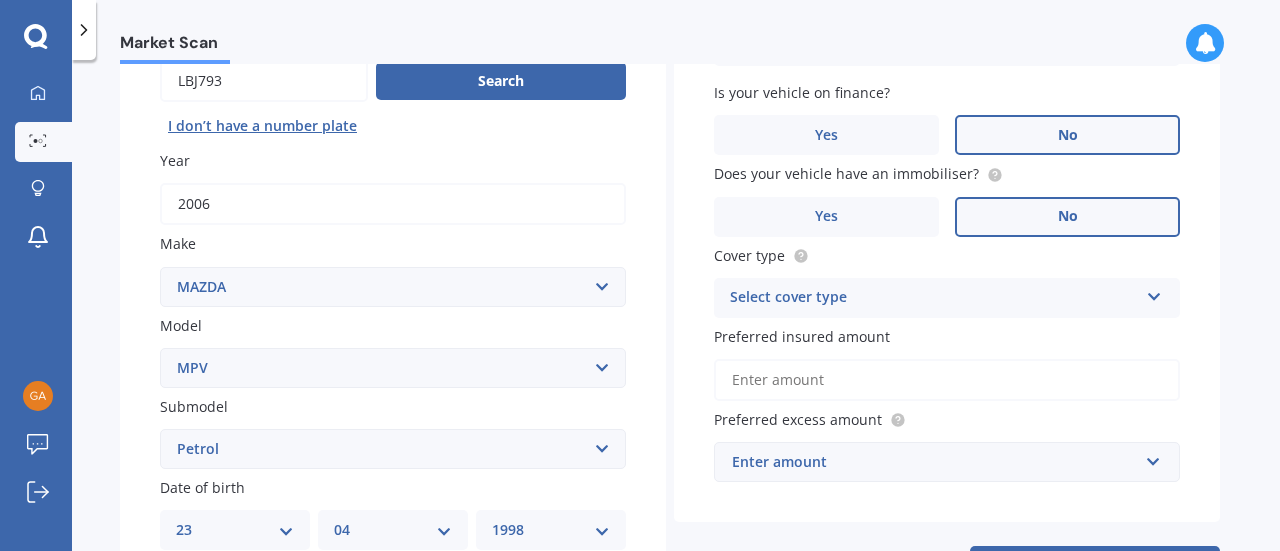 scroll, scrollTop: 212, scrollLeft: 0, axis: vertical 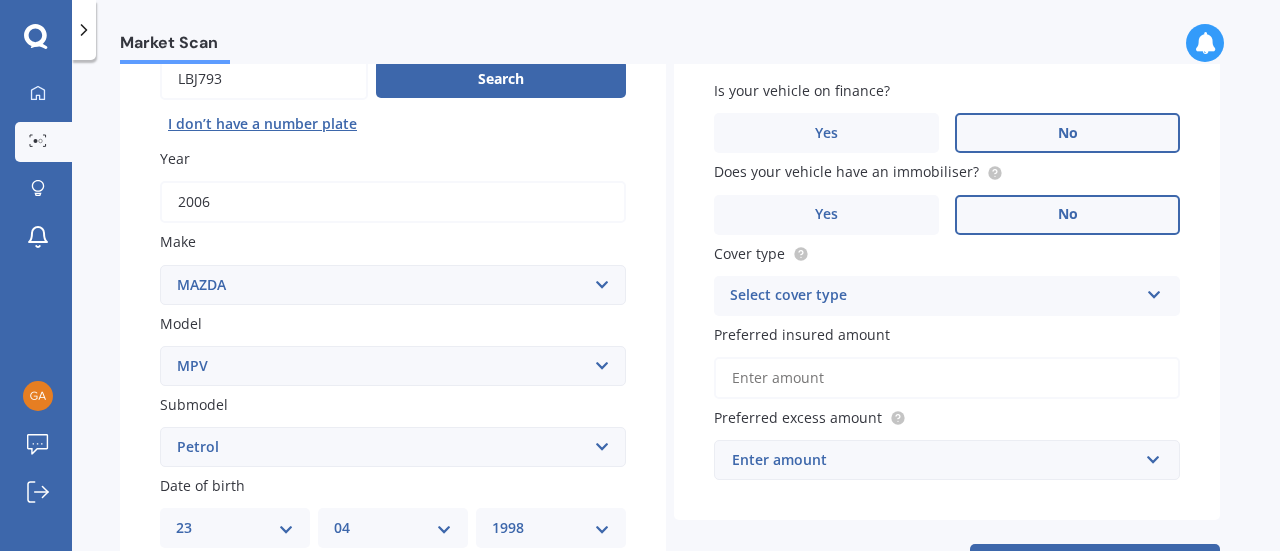 click on "Select cover type" at bounding box center (934, 296) 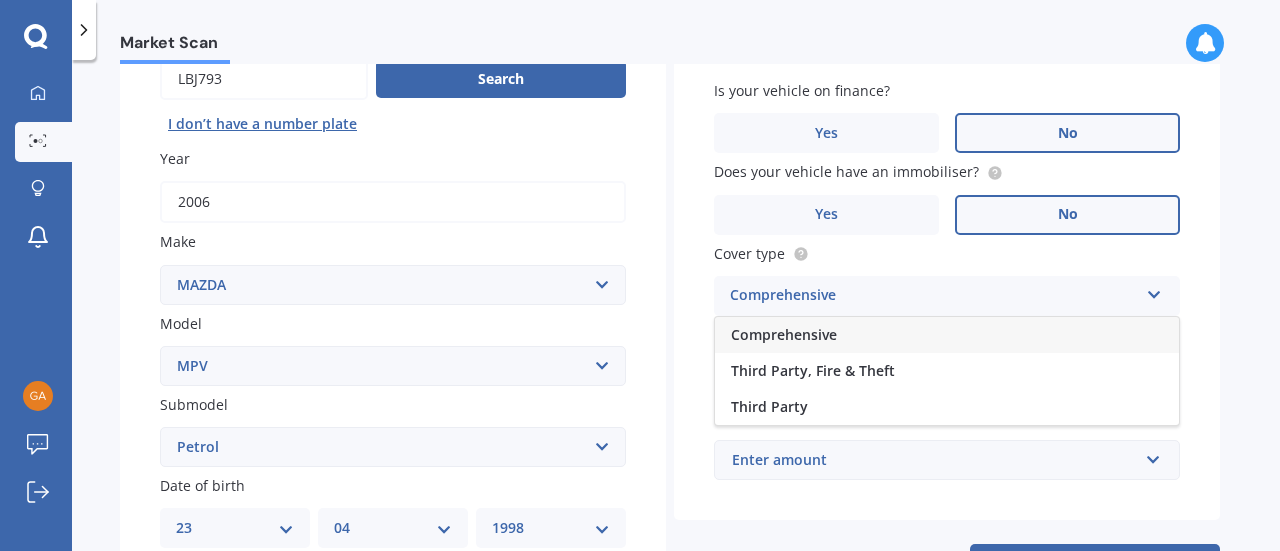 click on "Comprehensive" at bounding box center (947, 335) 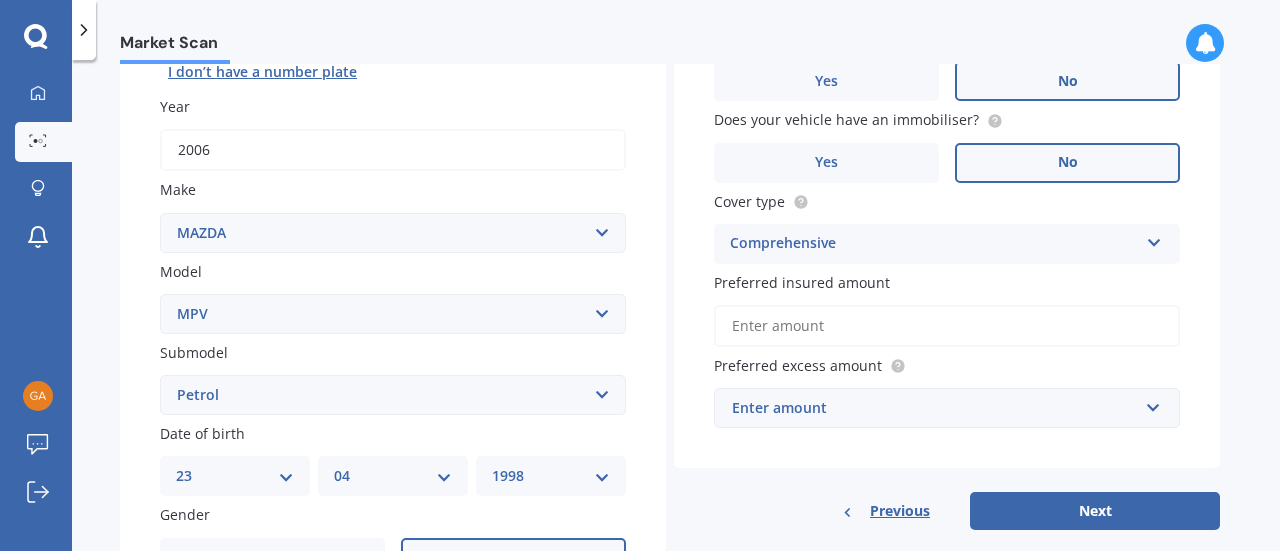 scroll, scrollTop: 266, scrollLeft: 0, axis: vertical 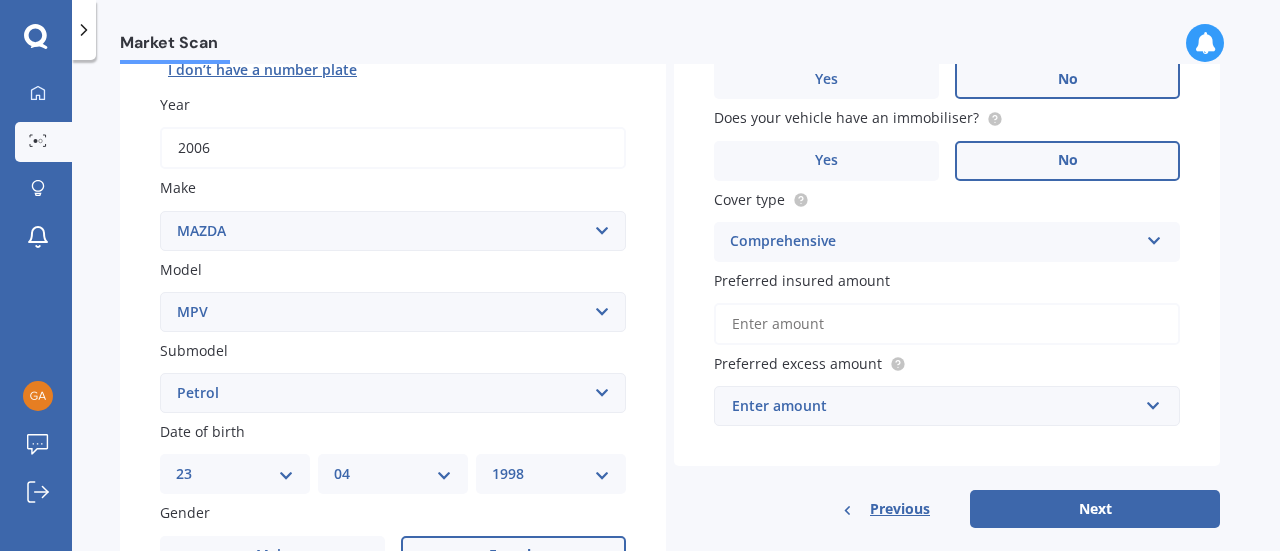 click on "Enter amount" at bounding box center (935, 406) 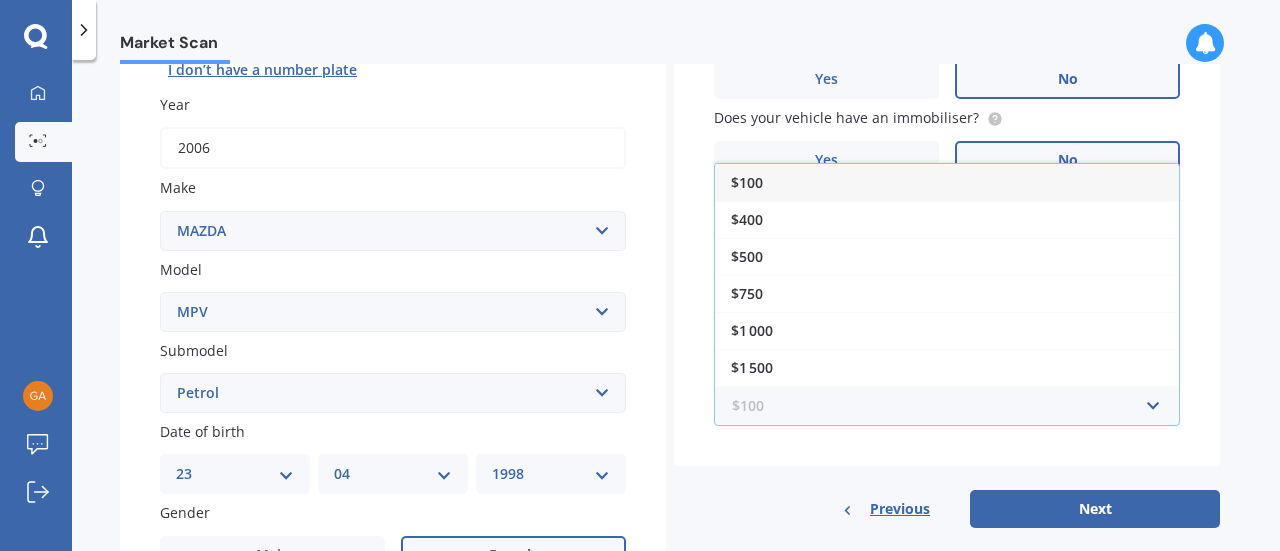 click at bounding box center (940, 406) 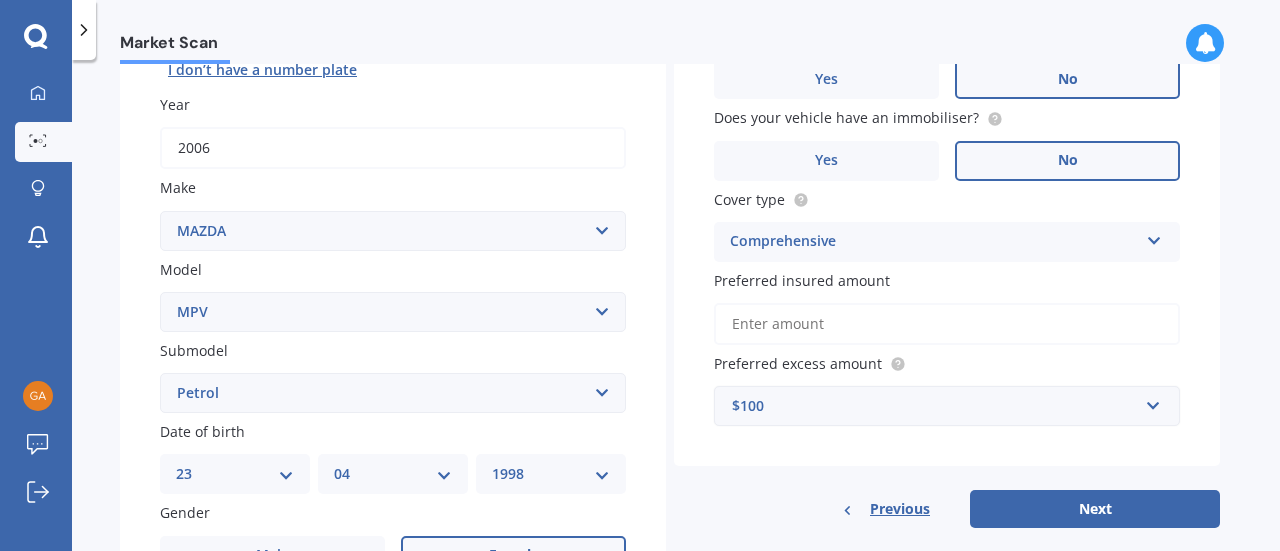click on "Vehicle is parked at [NUMBER] [STREET], [CITY] [POSTCODE], [COUNTRY] Enter address manually Is your vehicle on finance? Yes No Does your vehicle have an immobiliser? Yes No Cover type Comprehensive Comprehensive Third Party, Fire & Theft Third Party Preferred insured amount Preferred excess amount $100 $100 $400 $500 $750 $1,000 $1,500 $2,000" at bounding box center (947, 181) 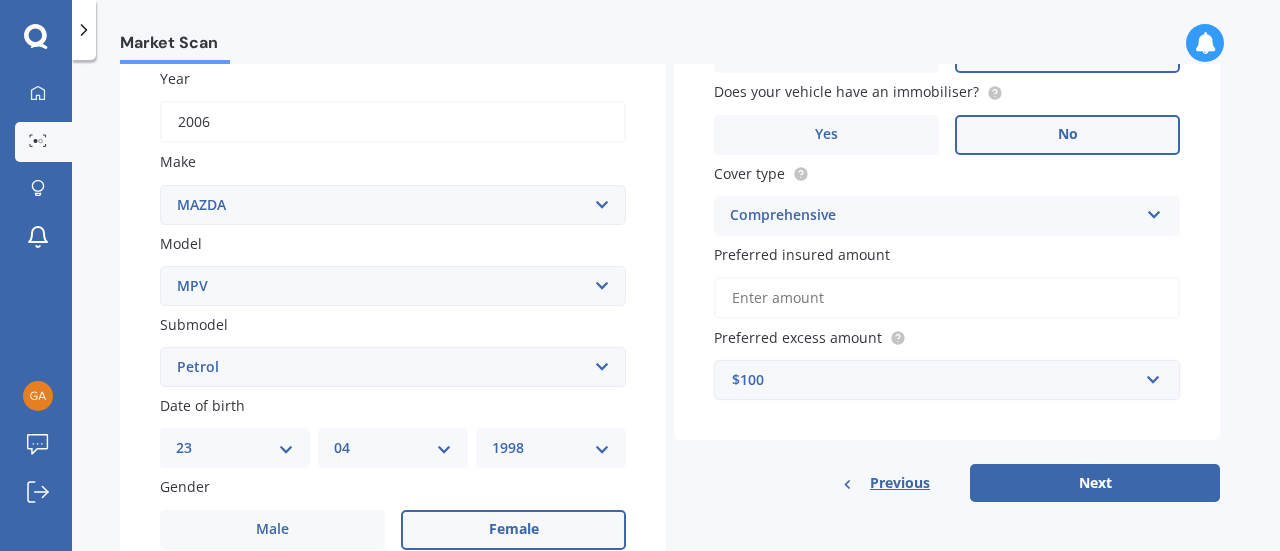 scroll, scrollTop: 294, scrollLeft: 0, axis: vertical 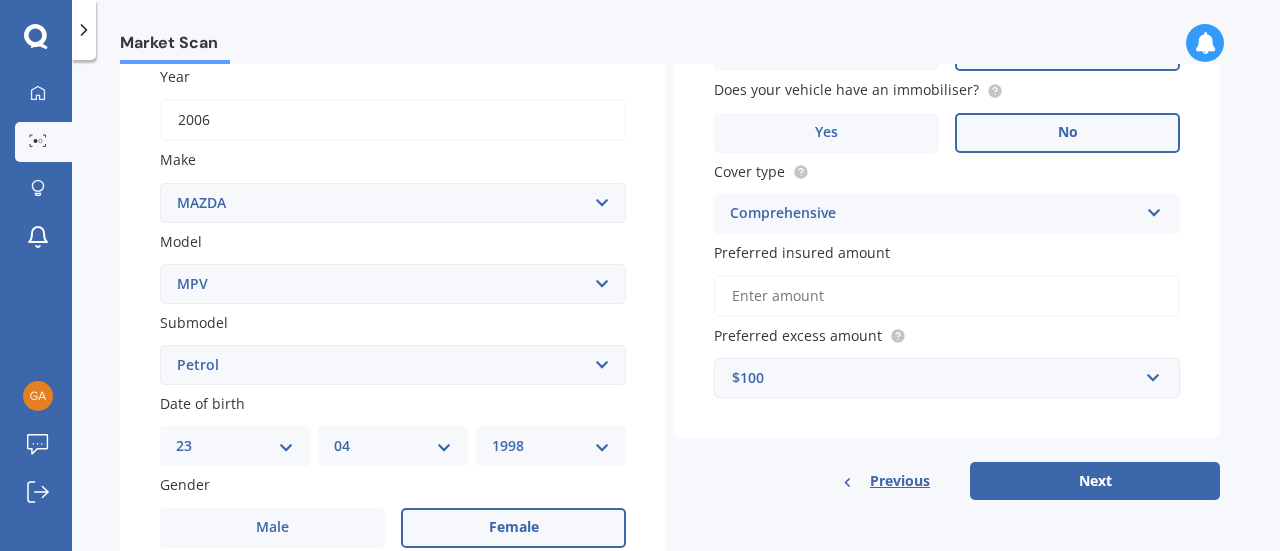 click on "$100" at bounding box center (935, 378) 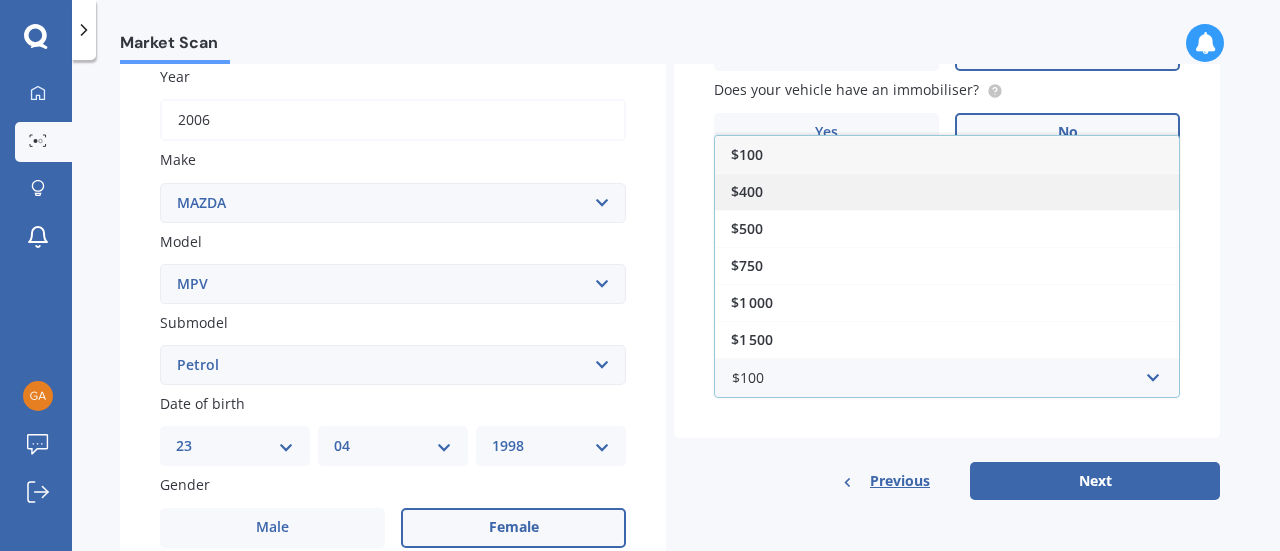 click on "$400" at bounding box center (947, 191) 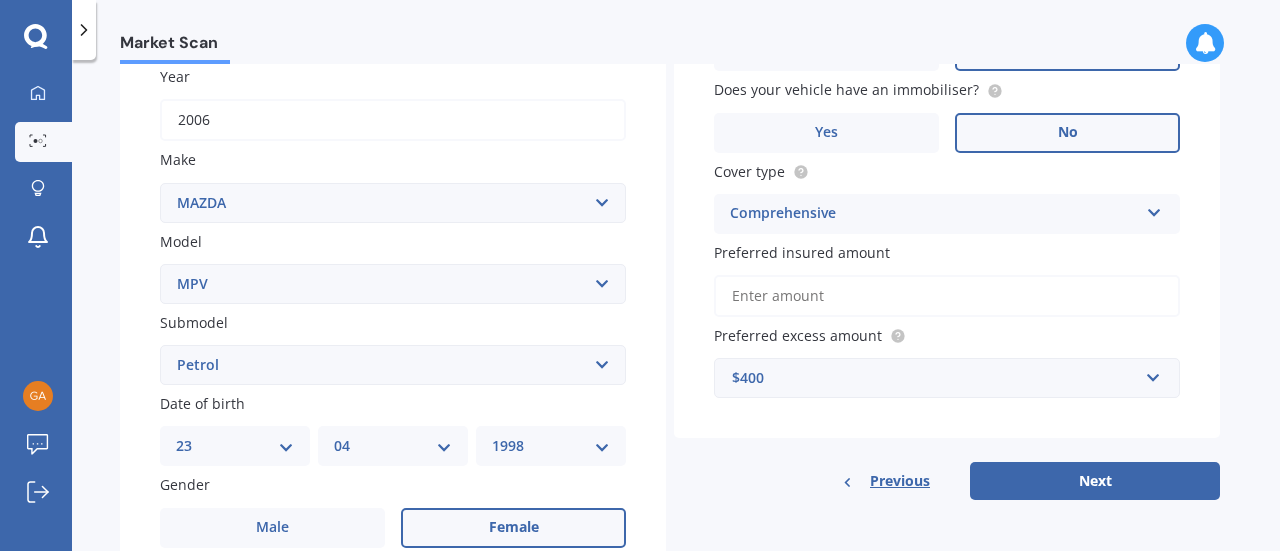 click on "Preferred insured amount" at bounding box center (947, 296) 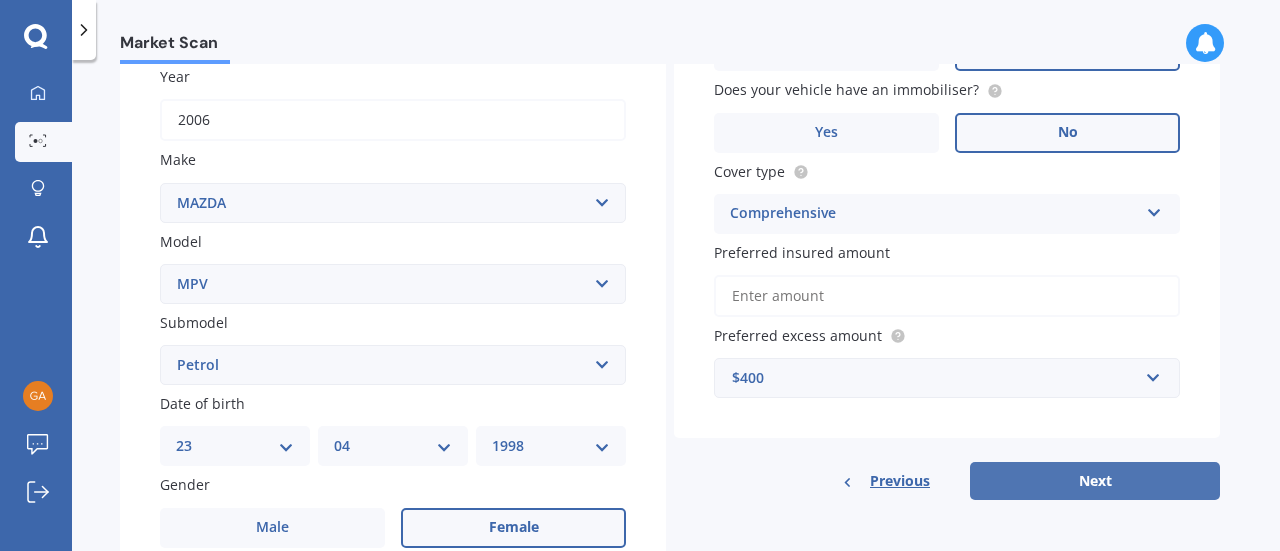 click on "Next" at bounding box center [1095, 481] 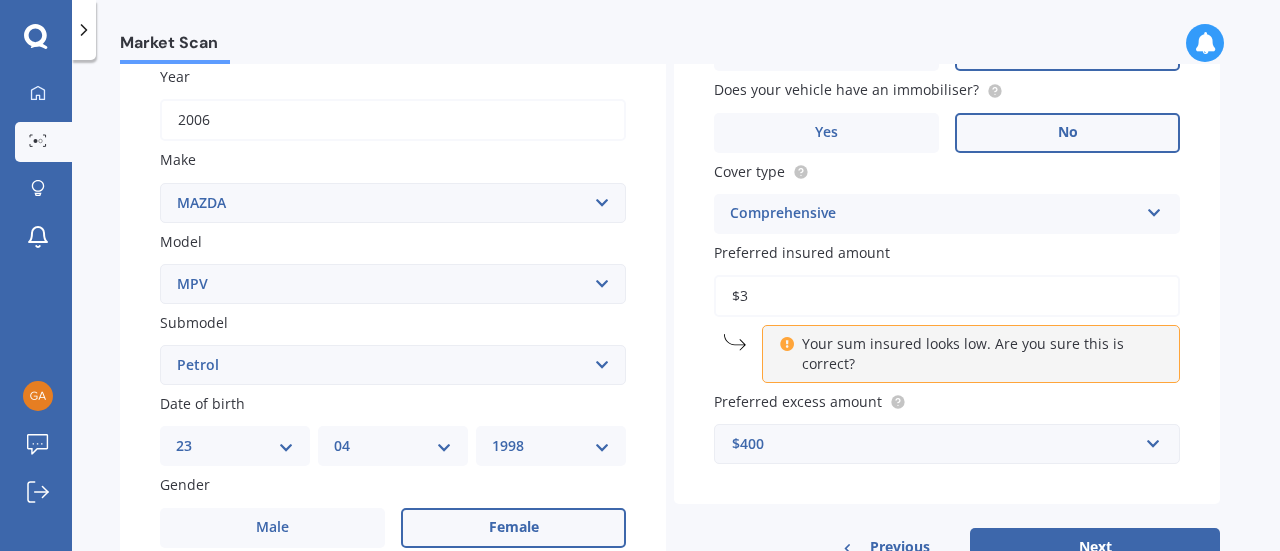 type on "$32" 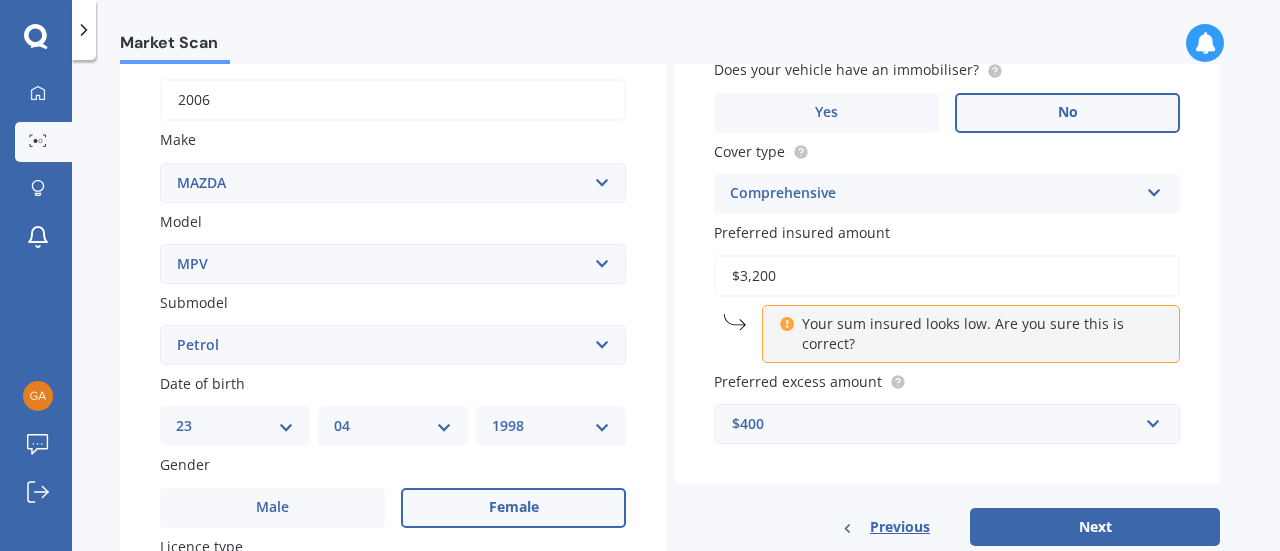 scroll, scrollTop: 318, scrollLeft: 0, axis: vertical 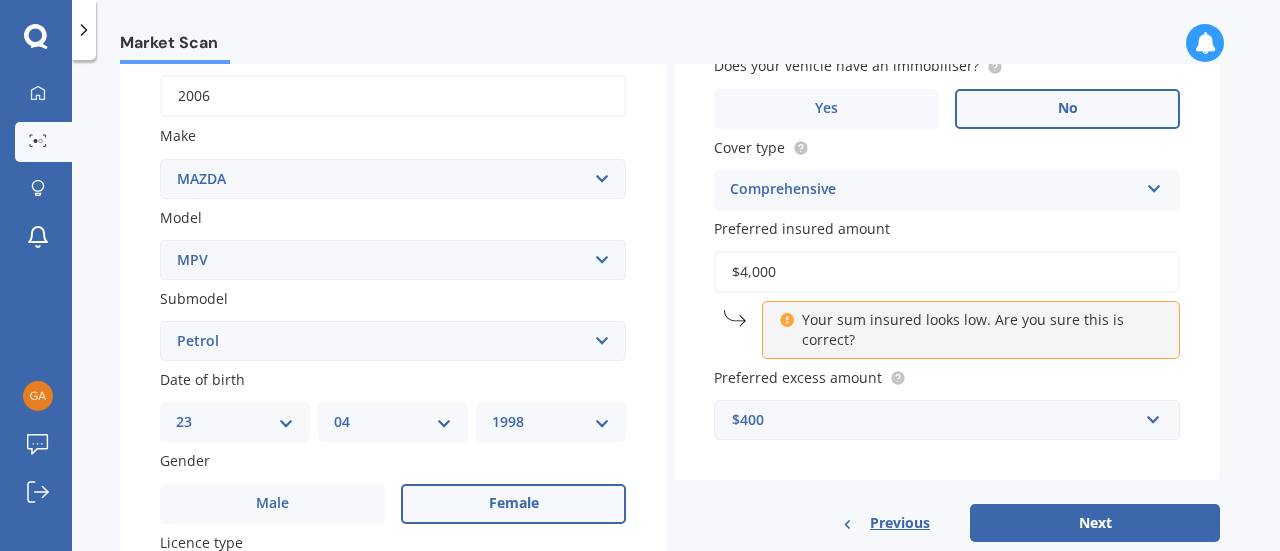 type on "$4,000" 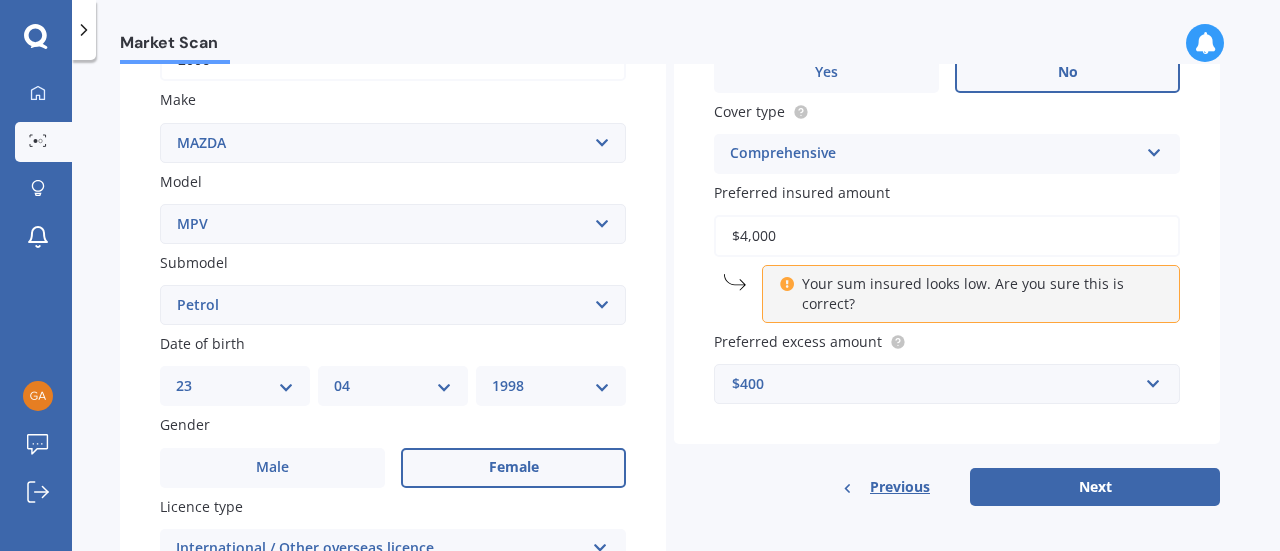 scroll, scrollTop: 356, scrollLeft: 0, axis: vertical 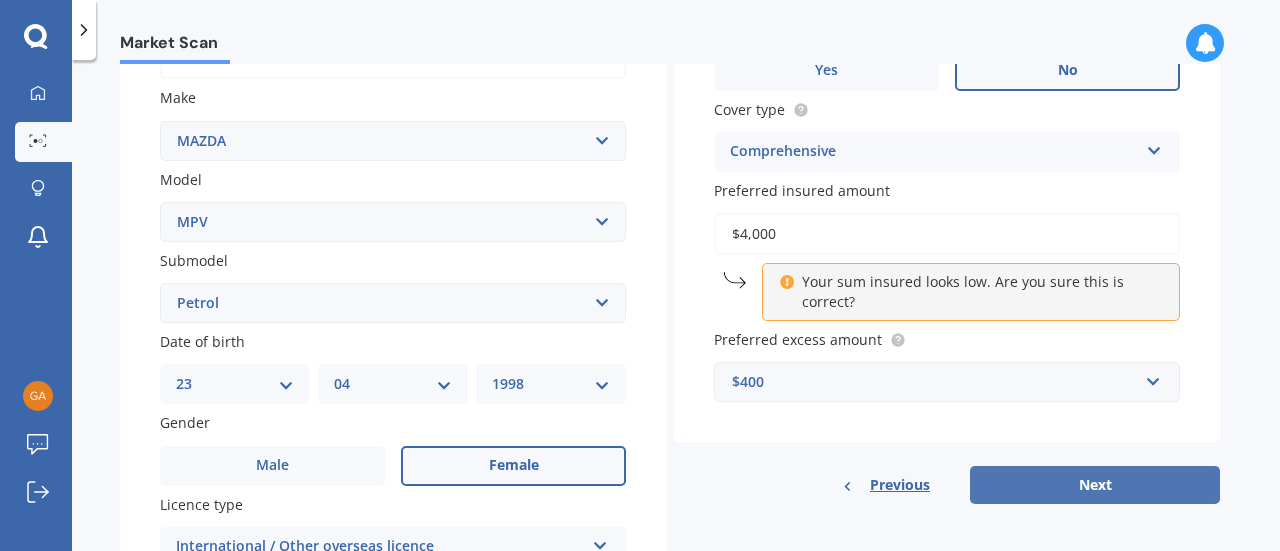 click on "Next" at bounding box center (1095, 485) 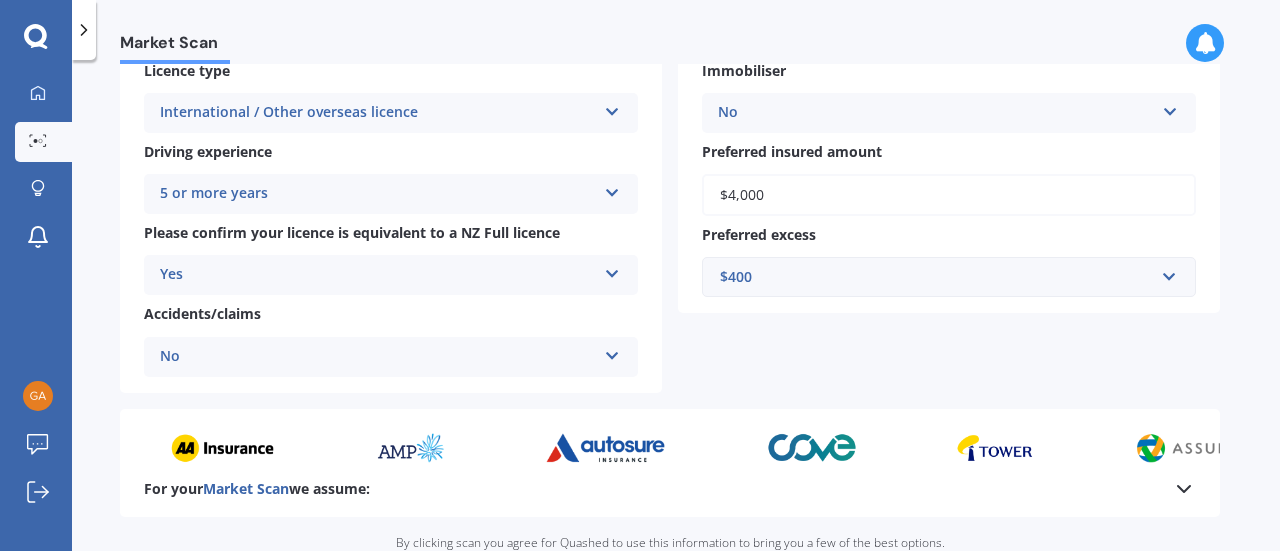 scroll, scrollTop: 534, scrollLeft: 0, axis: vertical 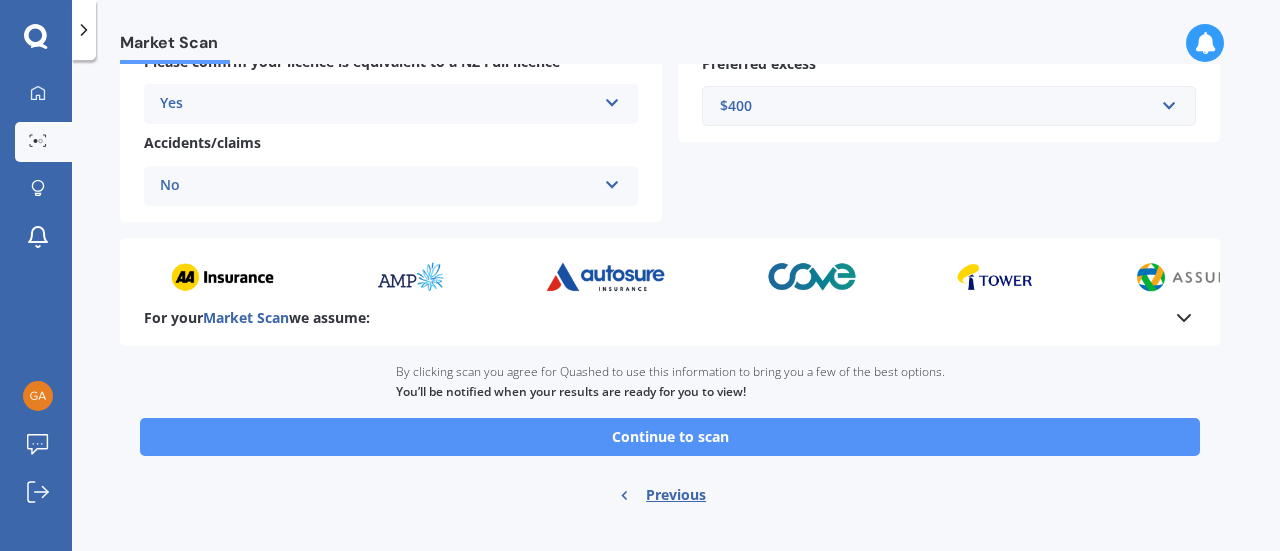 click on "Continue to scan" at bounding box center [670, 437] 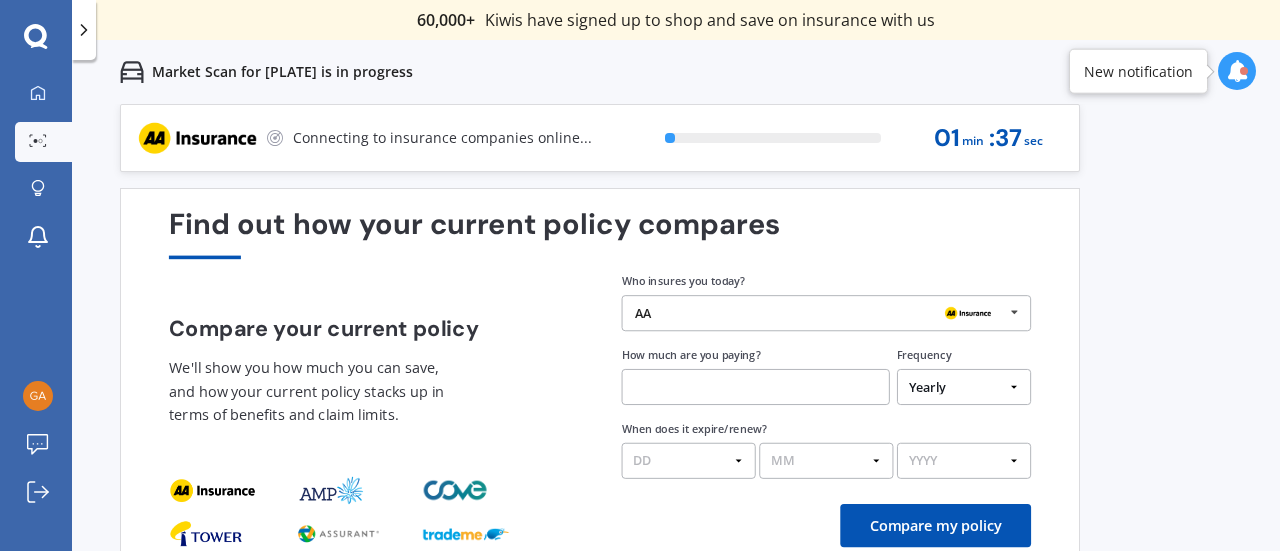scroll, scrollTop: 94, scrollLeft: 0, axis: vertical 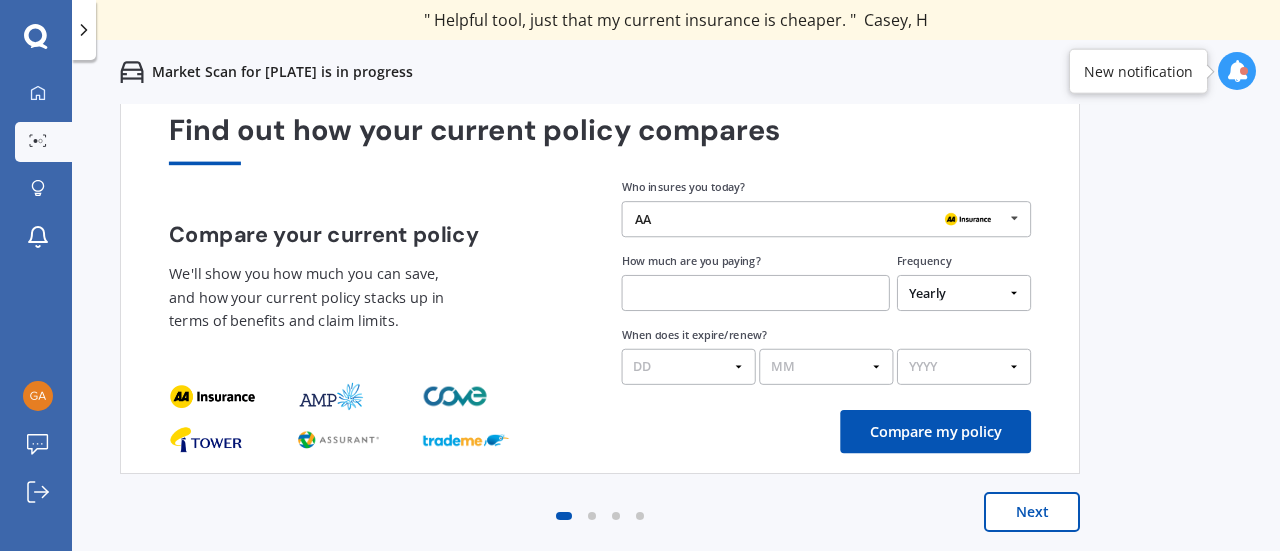 click on "AA" at bounding box center (819, 219) 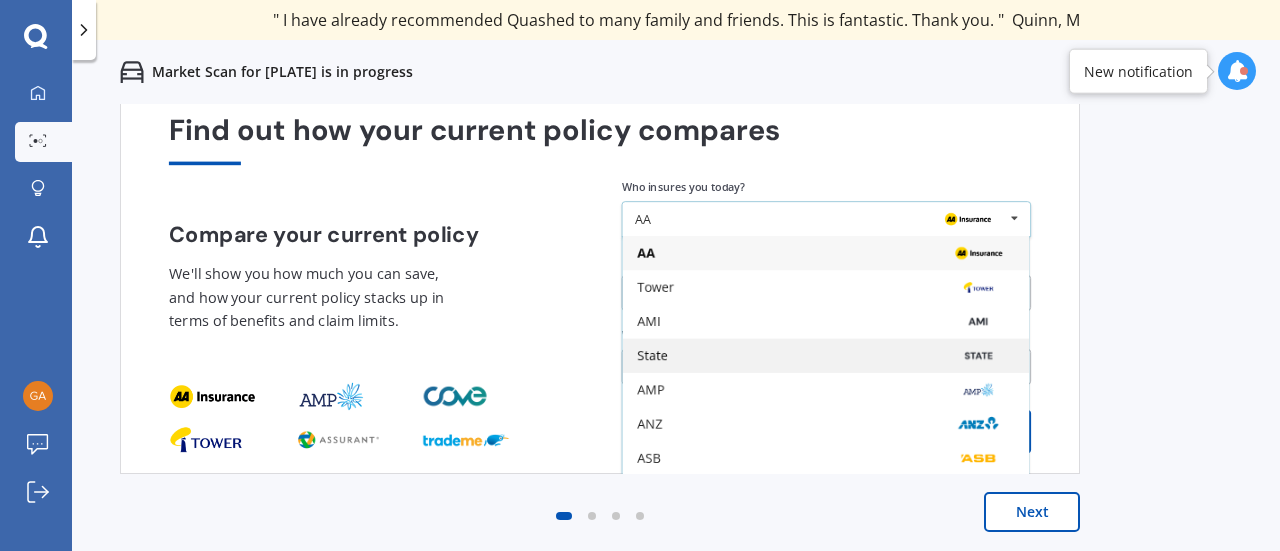 scroll, scrollTop: 130, scrollLeft: 0, axis: vertical 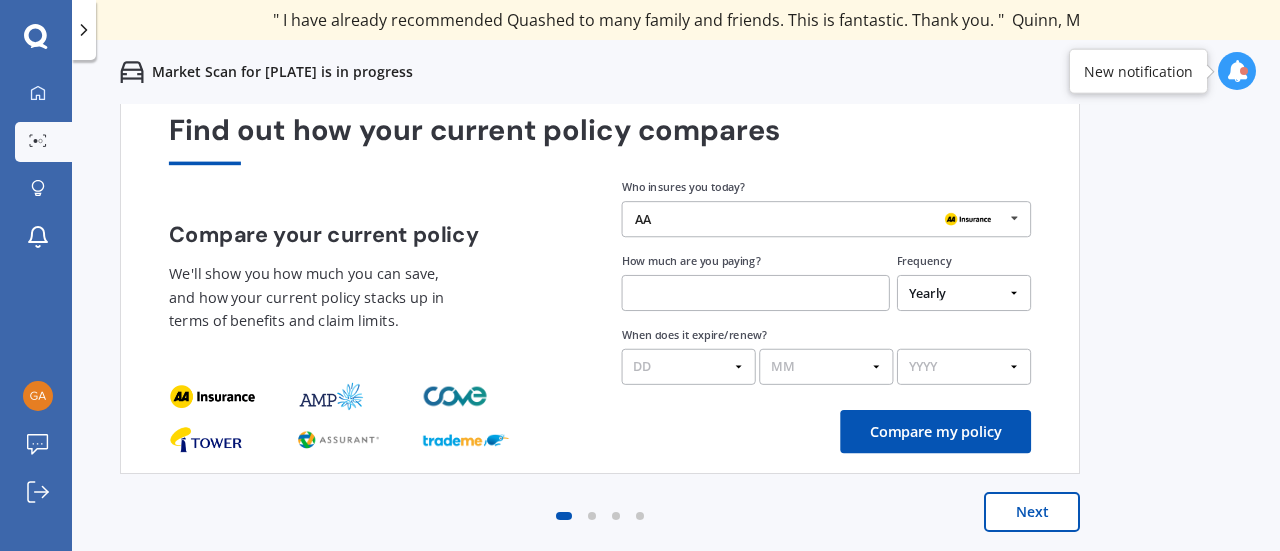 click on "Previous 60,000+ Kiwis have signed up to shop and save on insurance with us " Helpful tool, just that my current insurance is cheaper. " Casey, H " I have already recommended Quashed to many family and friends. This is fantastic. Thank you. " Quinn, M " A very useful tool and is easy to use. Highly recommended! " Yang, Z " Useful tool to check whether our current prices are competitive - which they are. " Kate, G " My current car insurance was half of the cheapest quoted here, so I'll stick with them. " Hayley, N " Gave exactly the same results. " Phillip, S " It's pretty accurate. Good service. " Mala, P " That was very helpful as it provided all the details required to make the necessary decision. " Tony, I " I've already recommended to a number of people. " Vanessa, J " Good to know my existing cover is so good! " Sheridan, J " Excellent site! I saved $300 off my existing policy. " Lian, G " Great stuff team! first time using it, and it was very clear and concise. " Lewis, B Next 11 % 01 min : 27 sec" at bounding box center (676, 349) 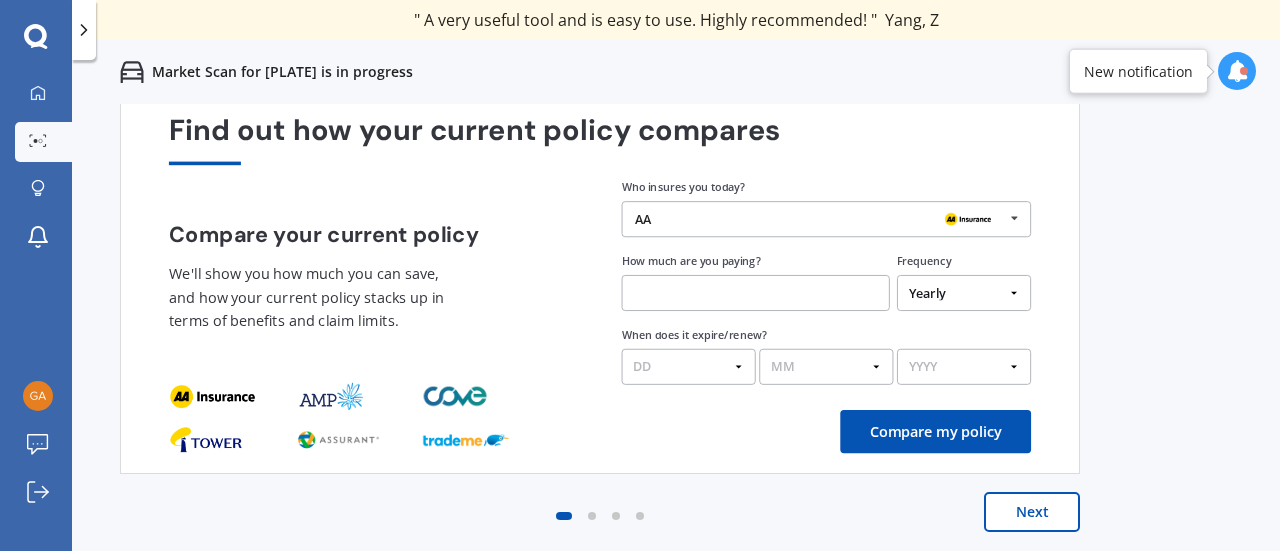 click on "Next" at bounding box center (1032, 512) 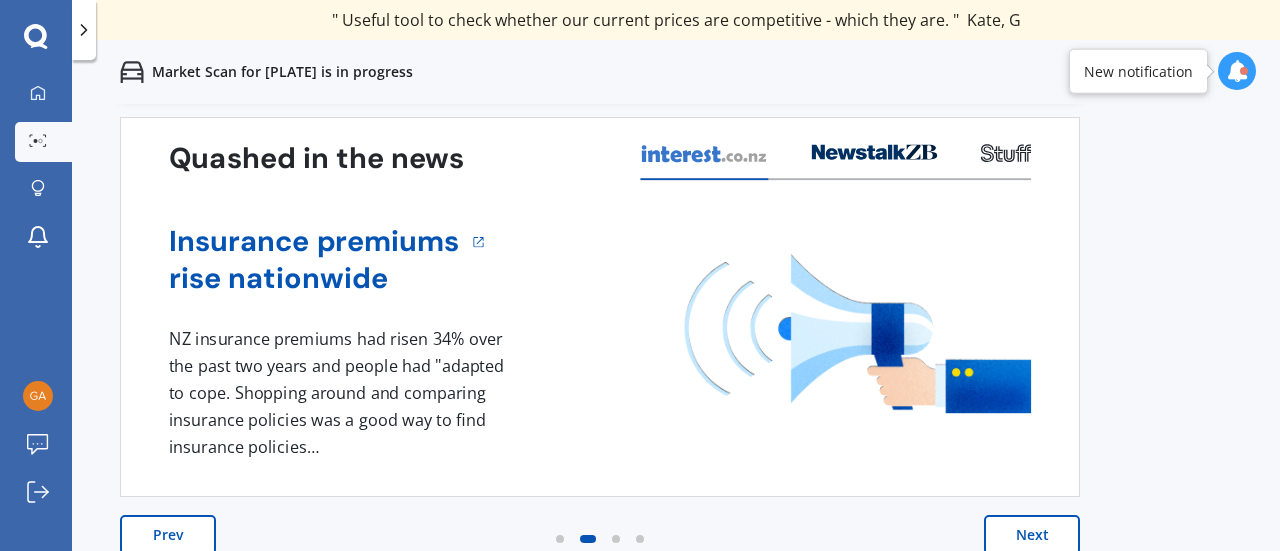 scroll, scrollTop: 91, scrollLeft: 0, axis: vertical 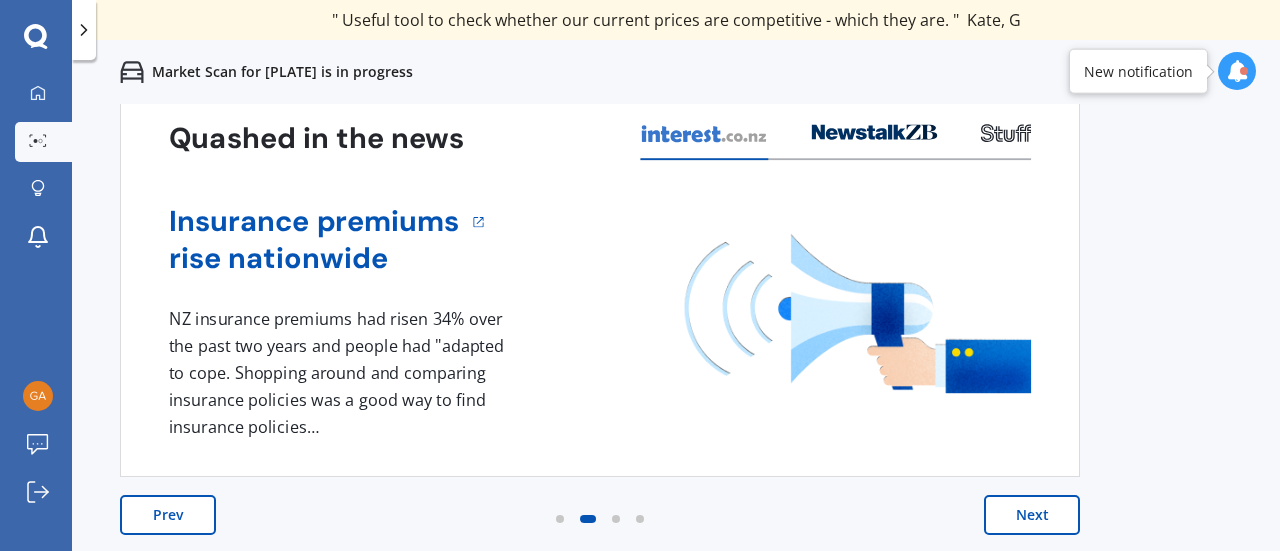 click on "Next" at bounding box center (1032, 515) 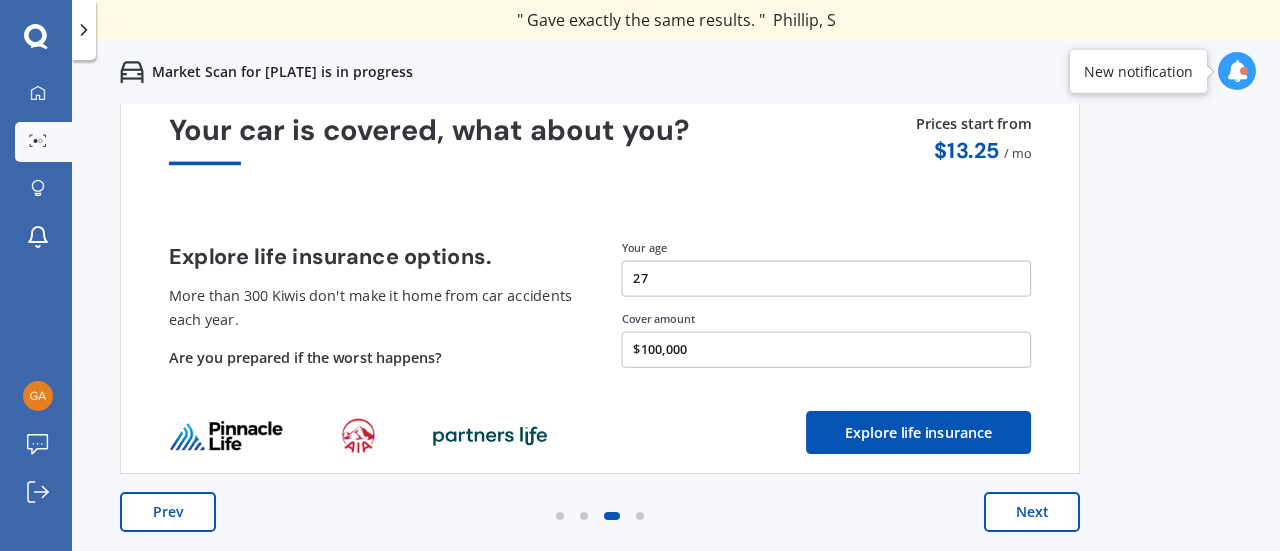 scroll, scrollTop: 94, scrollLeft: 0, axis: vertical 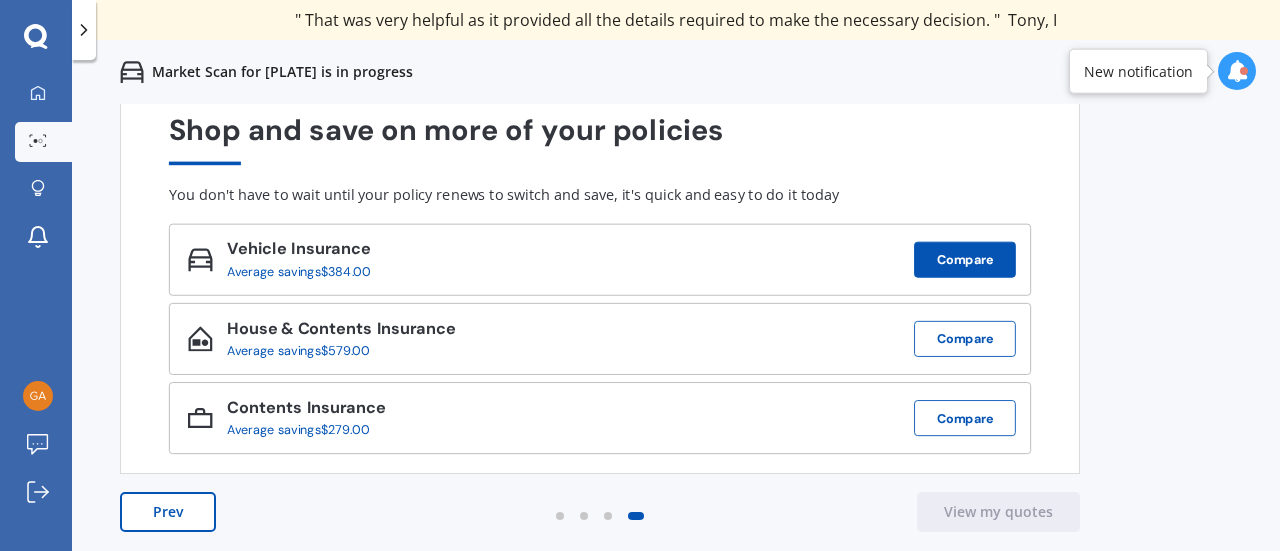 click on "Compare" at bounding box center (965, 260) 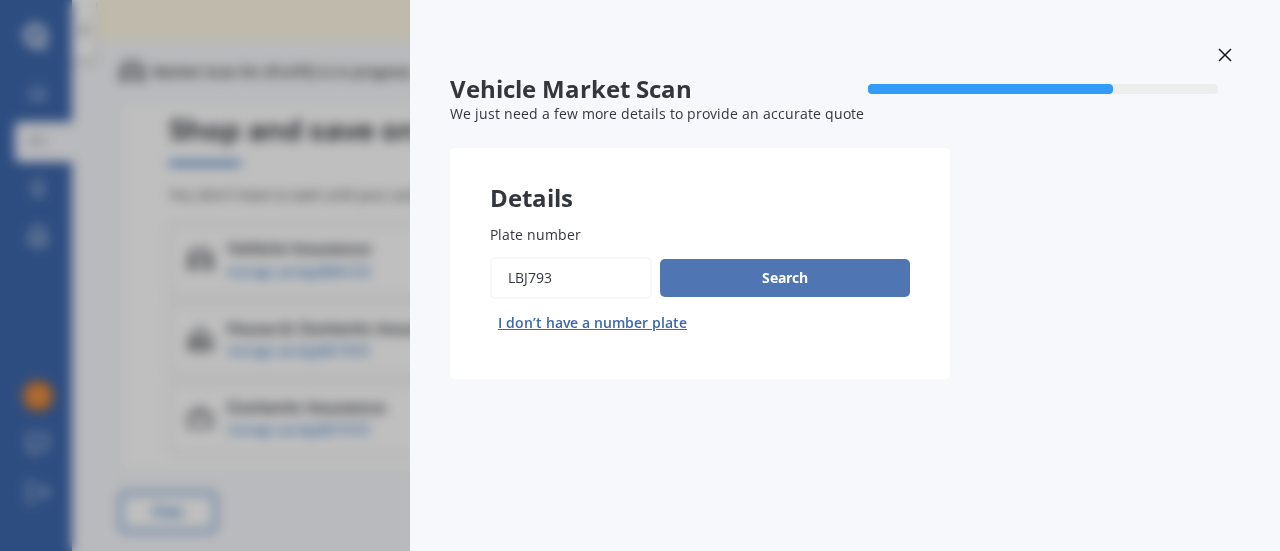 click on "Search" at bounding box center [785, 278] 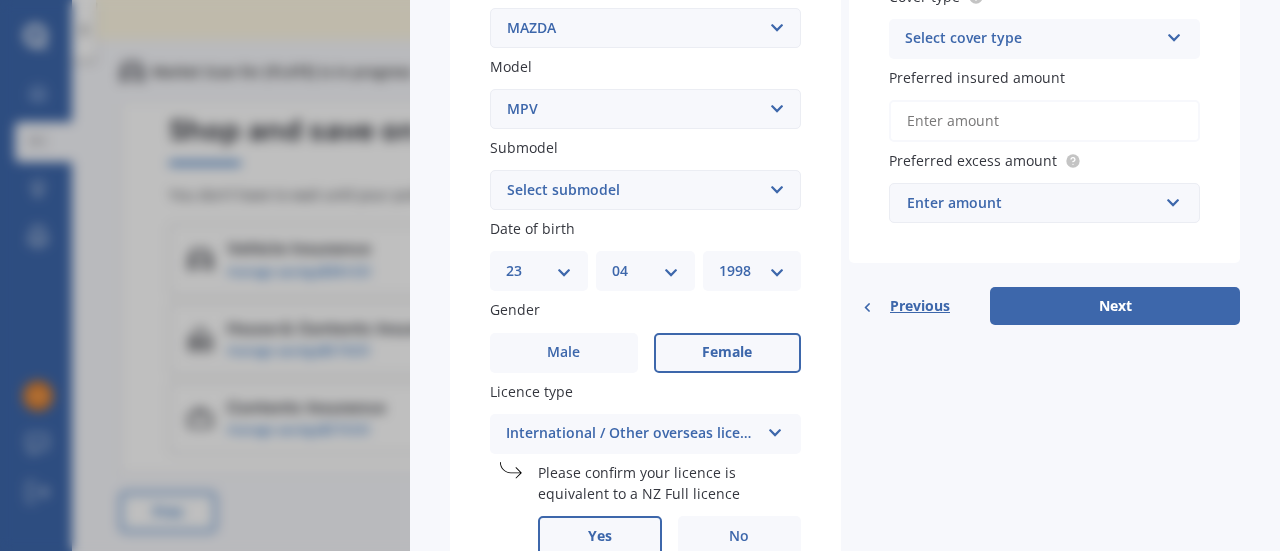 scroll, scrollTop: 383, scrollLeft: 0, axis: vertical 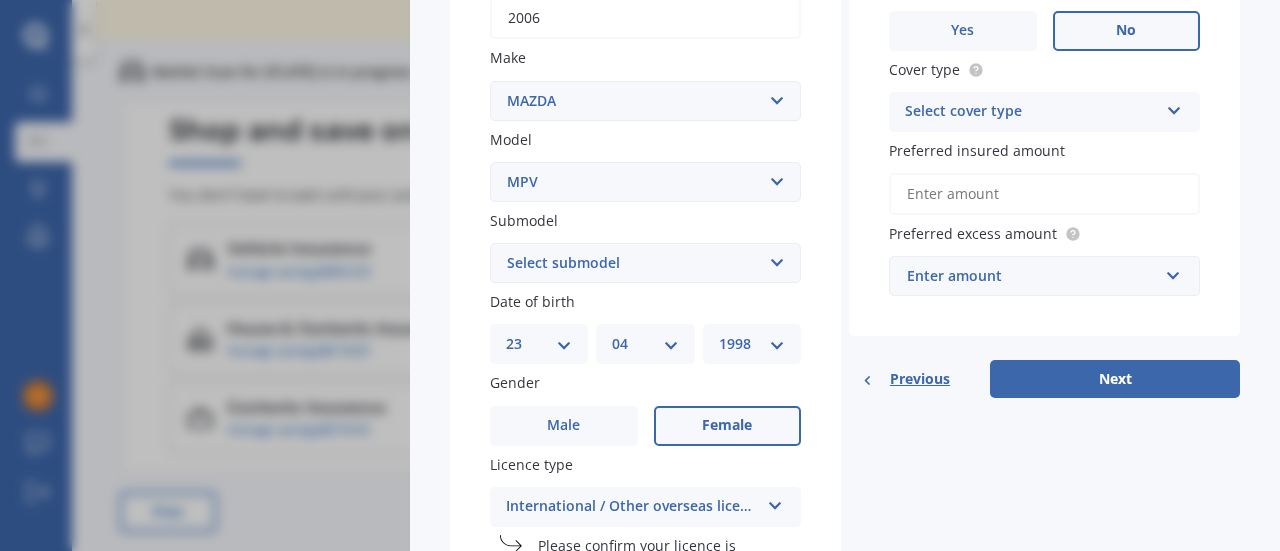 click on "Preferred insured amount" at bounding box center [1044, 194] 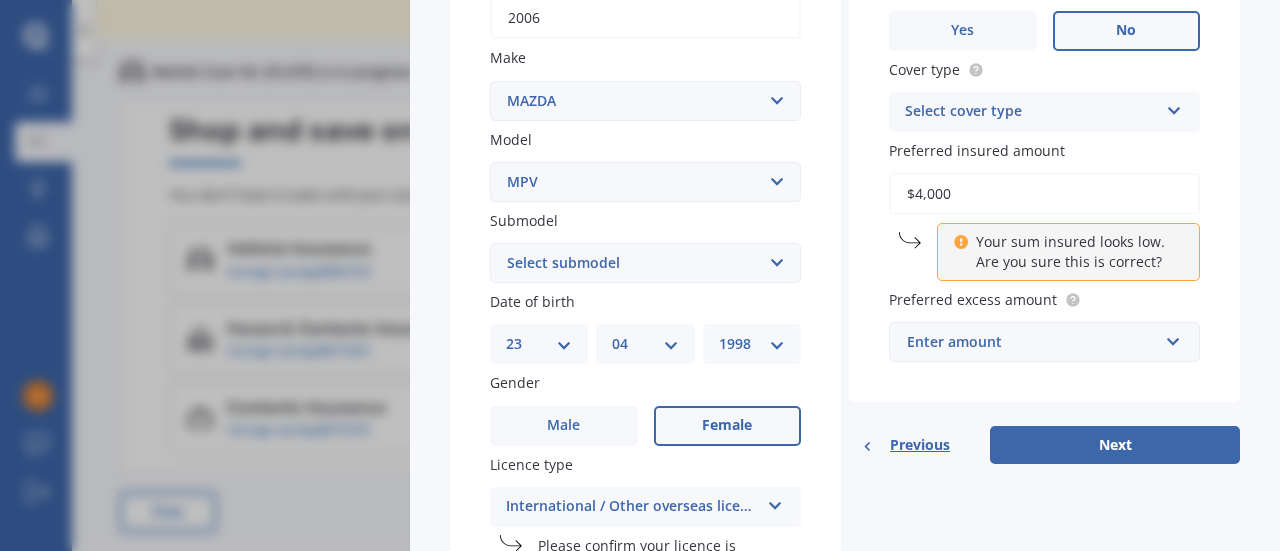 type on "$4,000" 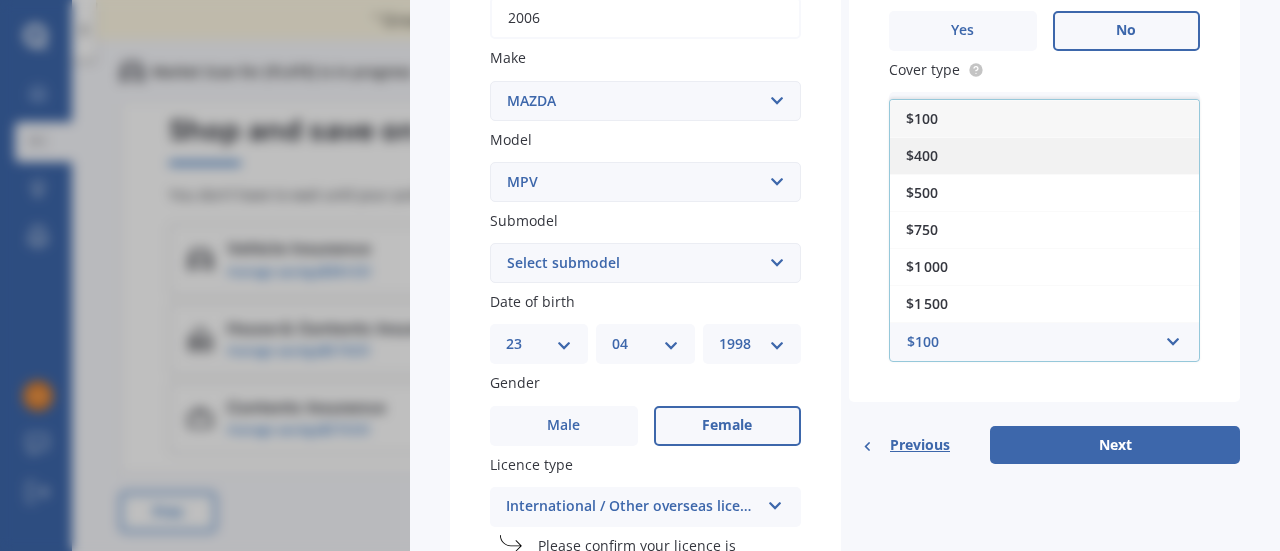 click on "$400" at bounding box center [1044, 155] 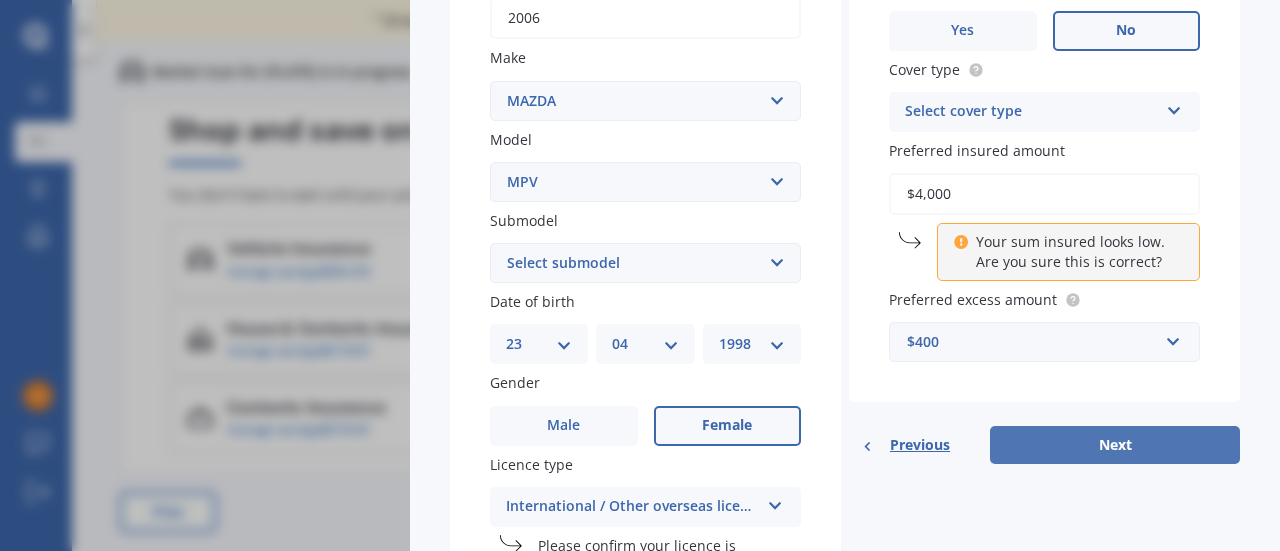 click on "Next" at bounding box center (1115, 445) 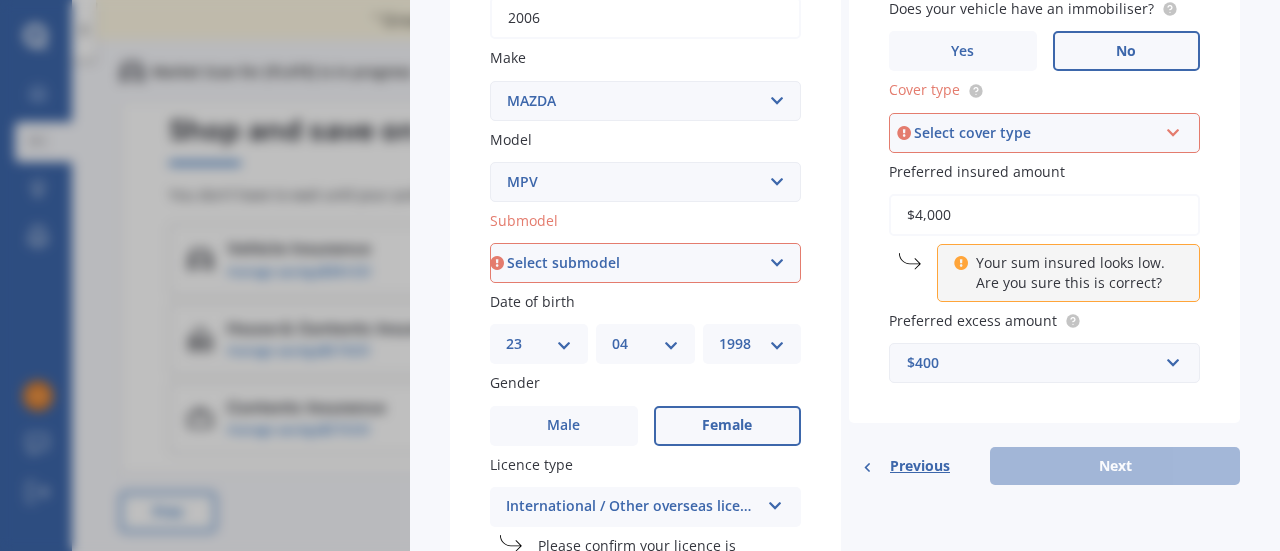 click on "Select cover type" at bounding box center [1035, 133] 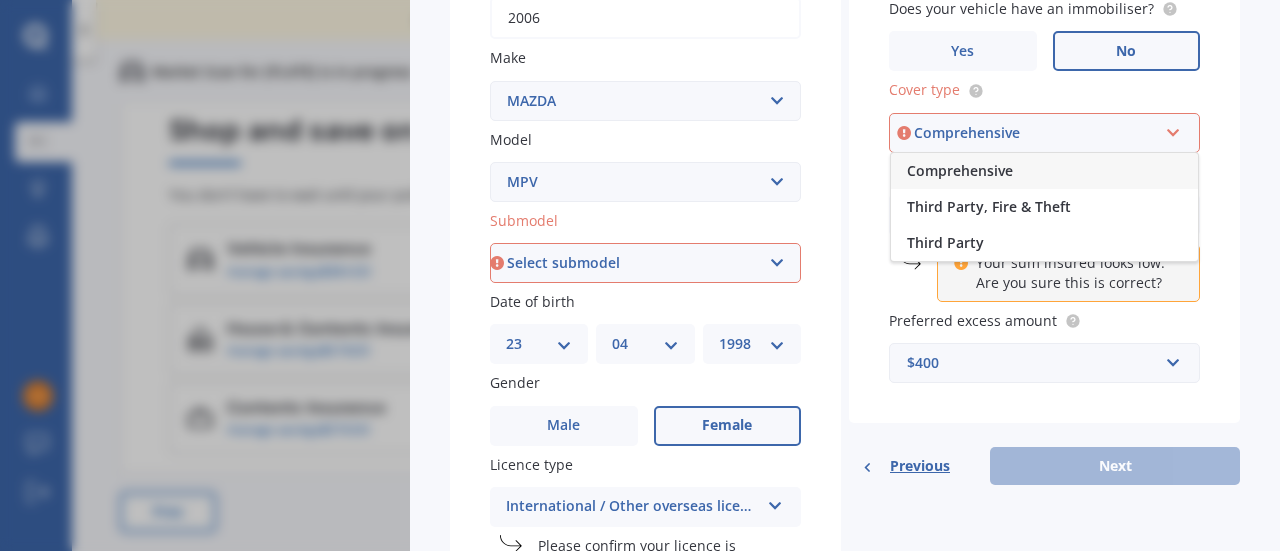 click on "Comprehensive" at bounding box center [960, 170] 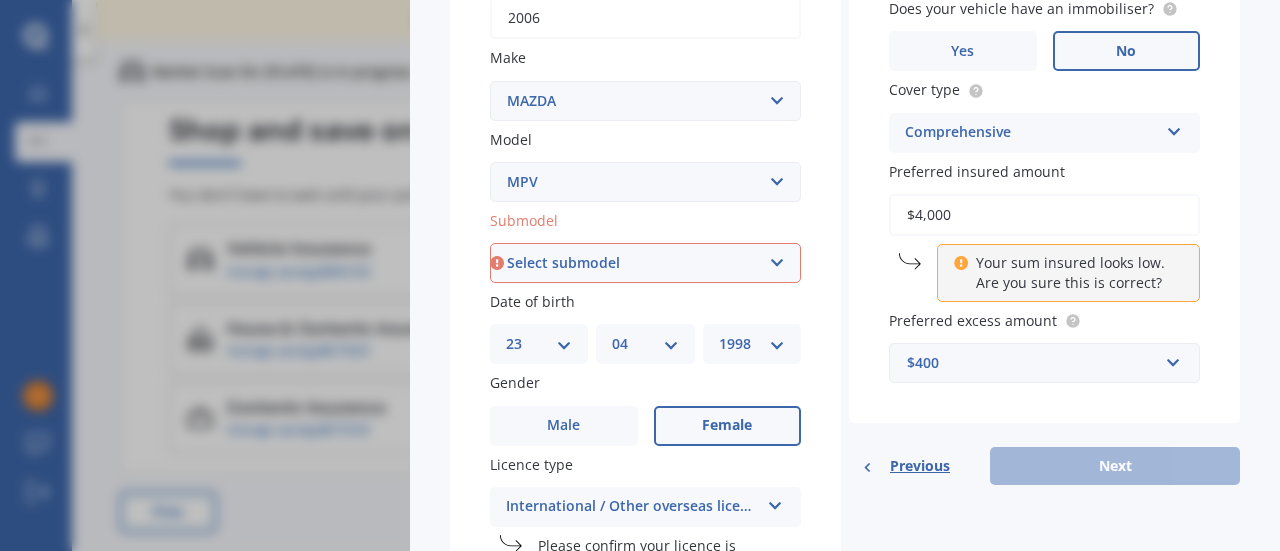 click on "Select submodel Petrol Petrol turbo" at bounding box center [645, 263] 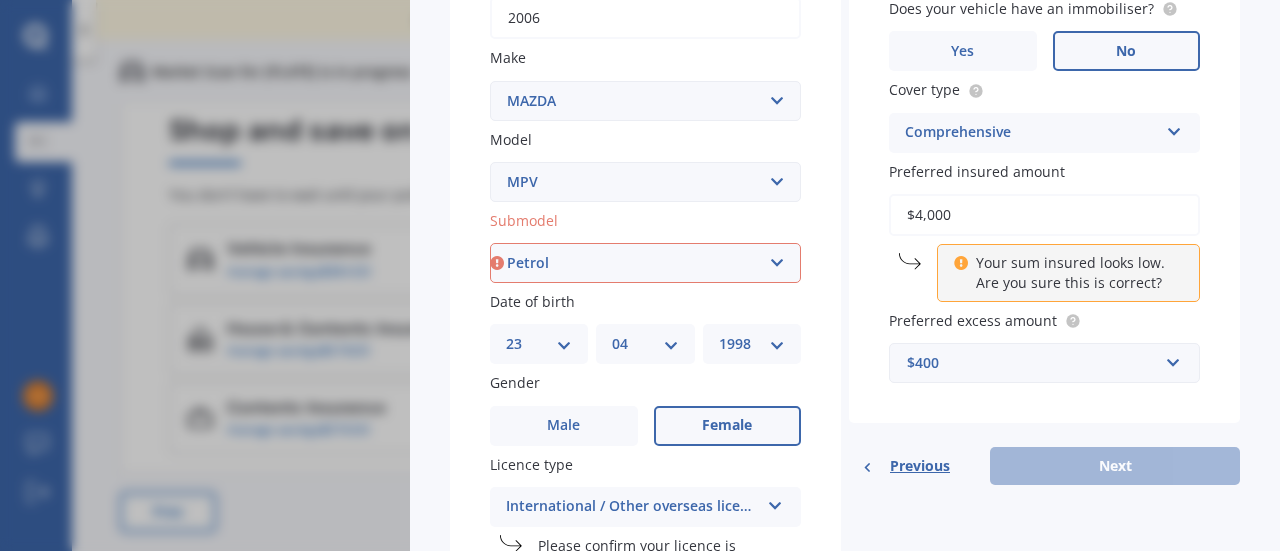 click on "Select submodel Petrol Petrol turbo" at bounding box center [645, 263] 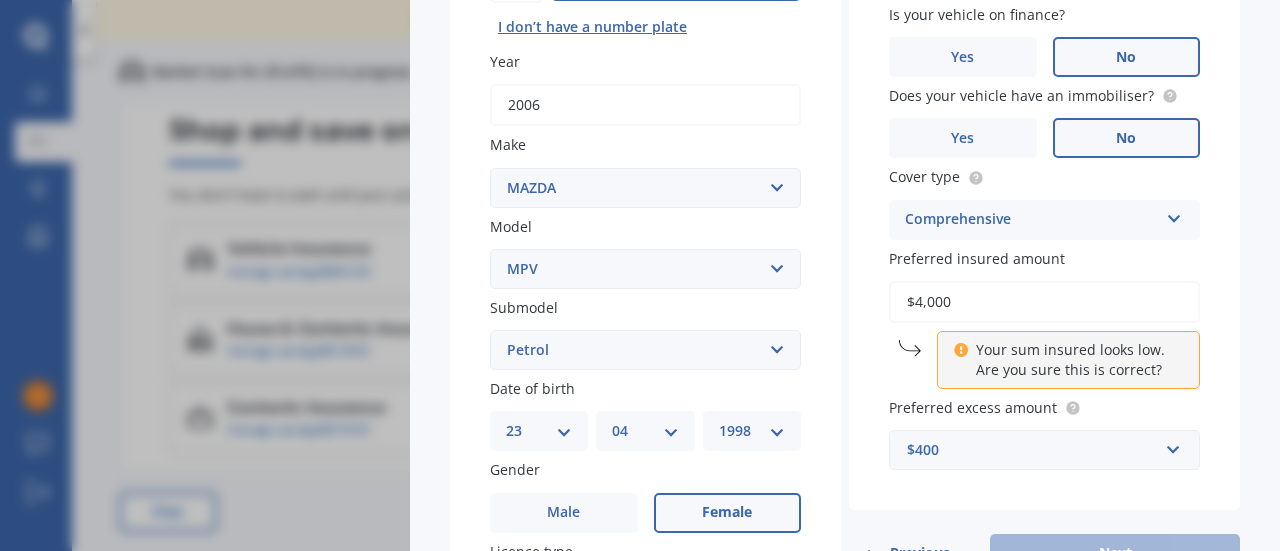 scroll, scrollTop: 187, scrollLeft: 0, axis: vertical 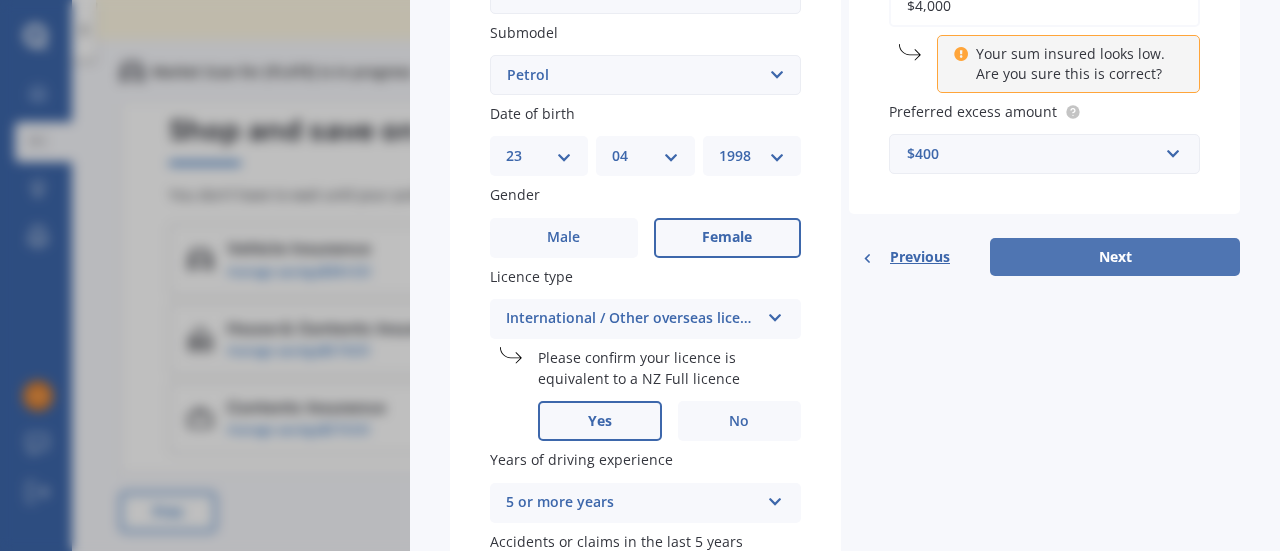 click on "Next" at bounding box center [1115, 257] 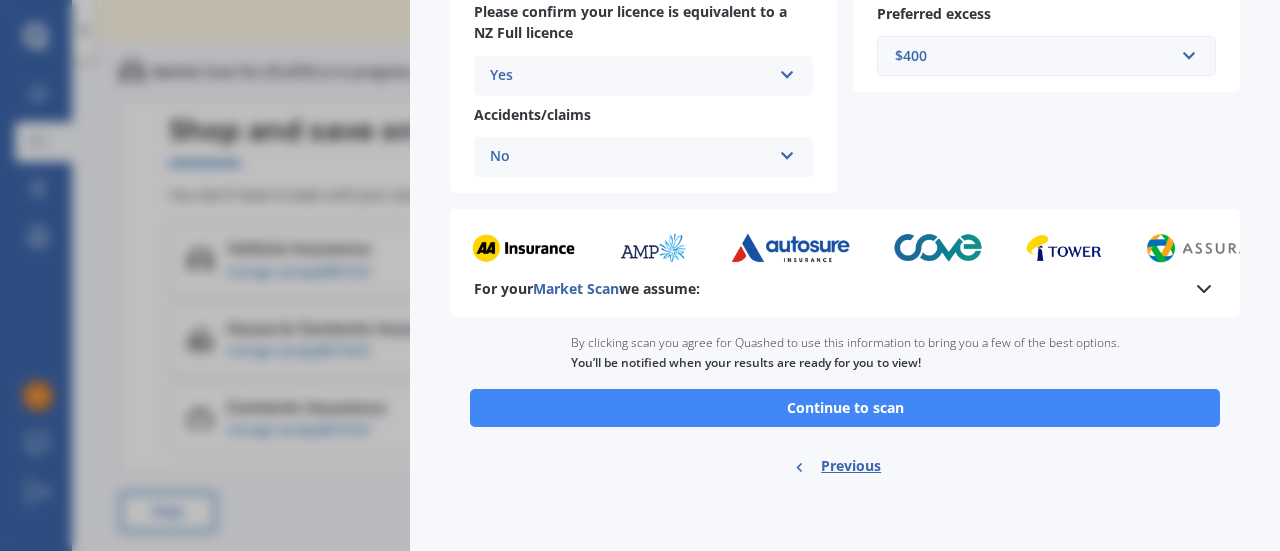 scroll, scrollTop: 0, scrollLeft: 0, axis: both 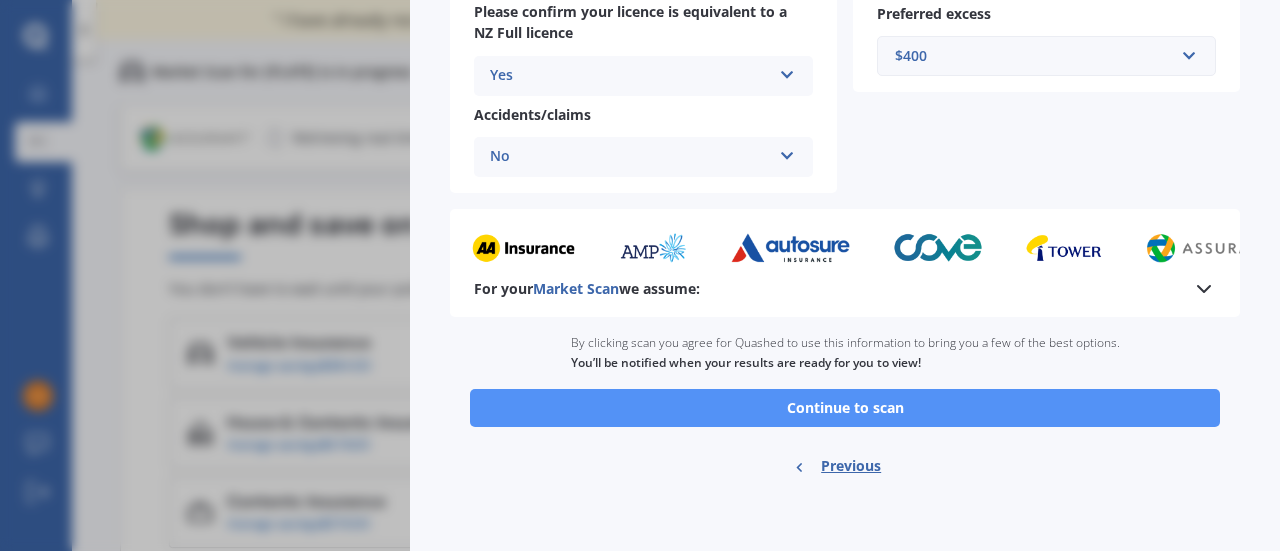 click on "Continue to scan" at bounding box center [845, 408] 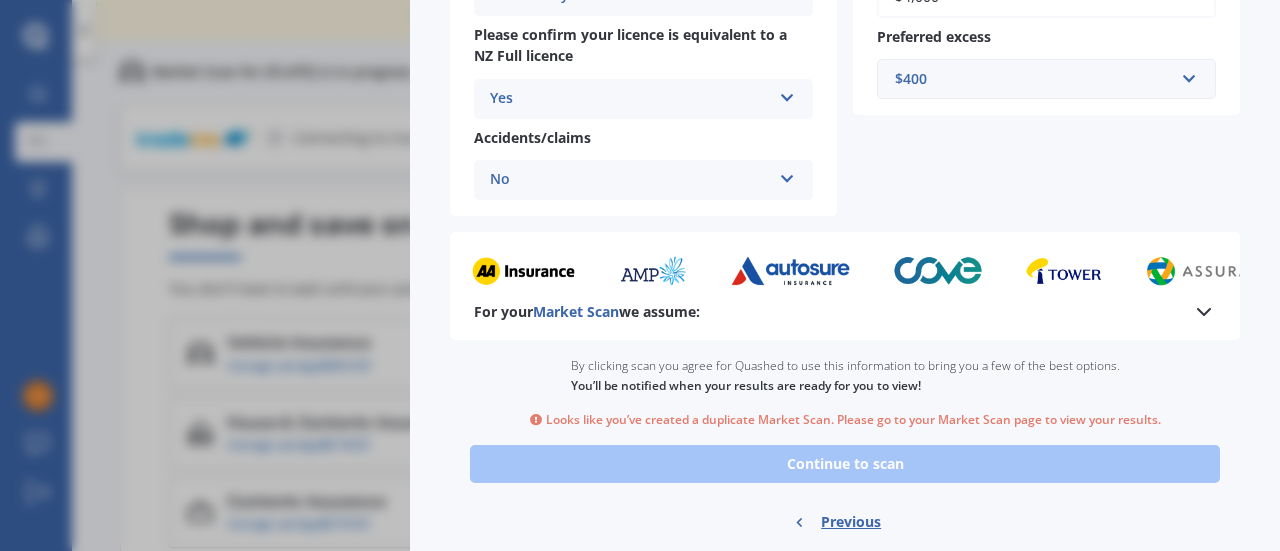 scroll, scrollTop: 550, scrollLeft: 0, axis: vertical 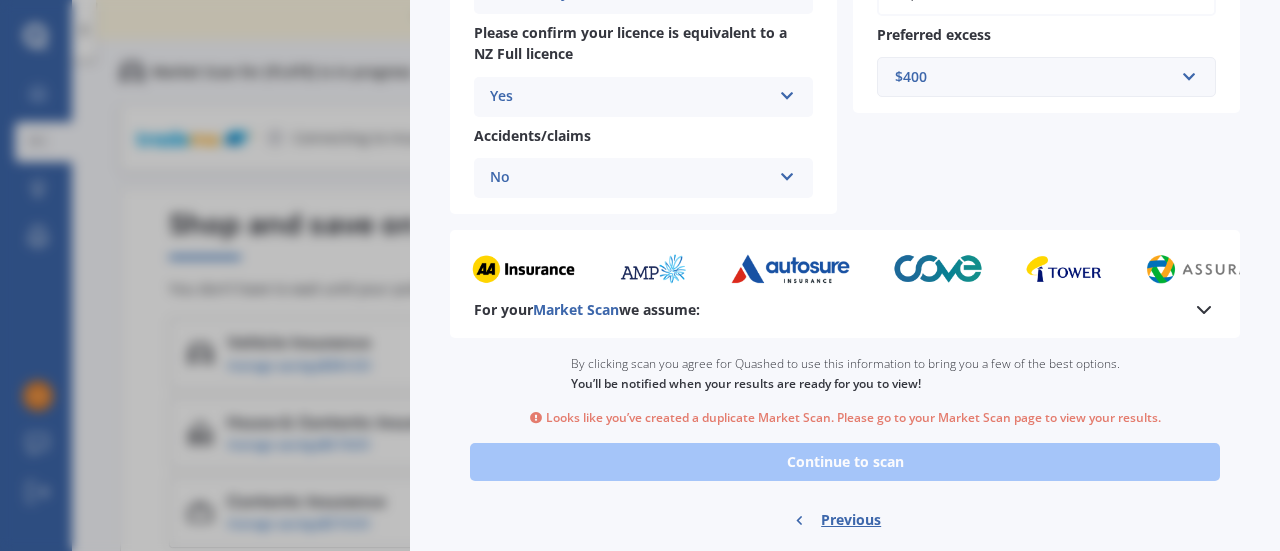 click on "Vehicle Market Scan summary 90 % Check your details and click continue to scan Gender Female Male Female Date of birth DD 01 02 03 04 05 06 07 08 09 10 11 12 13 14 15 16 17 18 19 20 21 22 23 24 25 26 27 28 29 30 31 MM 01 02 03 04 05 06 07 08 09 10 11 12 YYYY 2025 2024 2023 2022 2021 2020 2019 2018 2017 2016 2015 2014 2013 2012 2011 2010 2009 2008 2007 2006 2005 2004 2003 2002 2001 2000 1999 1998 1997 1996 1995 1994 1993 1992 1991 1990 1989 1988 1987 1986 1985 1984 1983 1982 1981 1980 1979 1978 1977 1976 1975 1974 1973 1972 1971 1970 1969 1968 1967 1966 1965 1964 1963 1962 1961 1960 1959 1958 1957 1956 1955 1954 1953 1952 1951 1950 1949 1948 1947 1946 1945 1944 1943 1942 1941 1940 1939 1938 1937 1936 1935 1934 1933 1932 1931 1930 1929 1928 1927 1926 Address [NUMBER] [STREET], [CITY] [POSTCODE], [COUNTRY] Licence type International / Other overseas licence NZ Full NZ Restricted NZ Learners Australia United Kingdom Ireland South Africa International / Other overseas licence Driving experience 1 year Yes No" at bounding box center [640, 275] 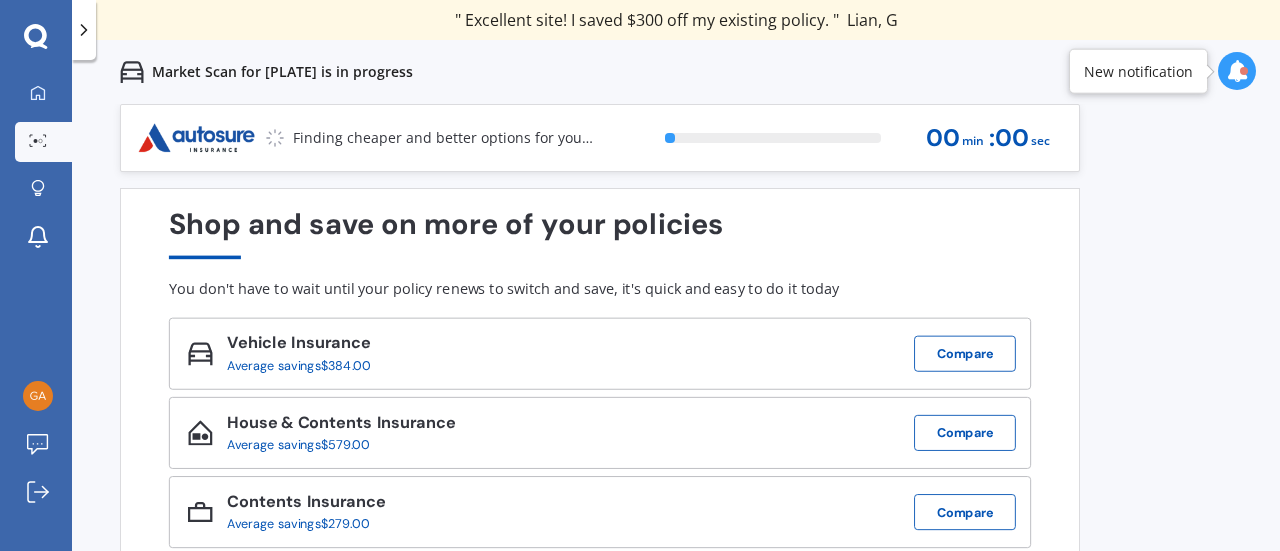 scroll, scrollTop: 94, scrollLeft: 0, axis: vertical 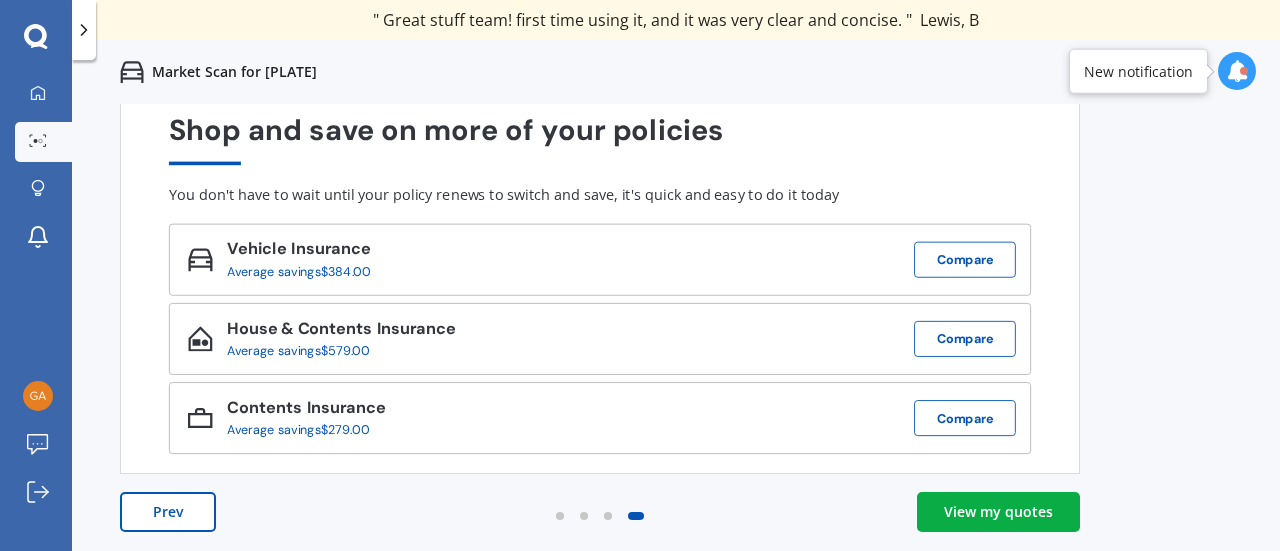 click on "View my quotes" at bounding box center (998, 512) 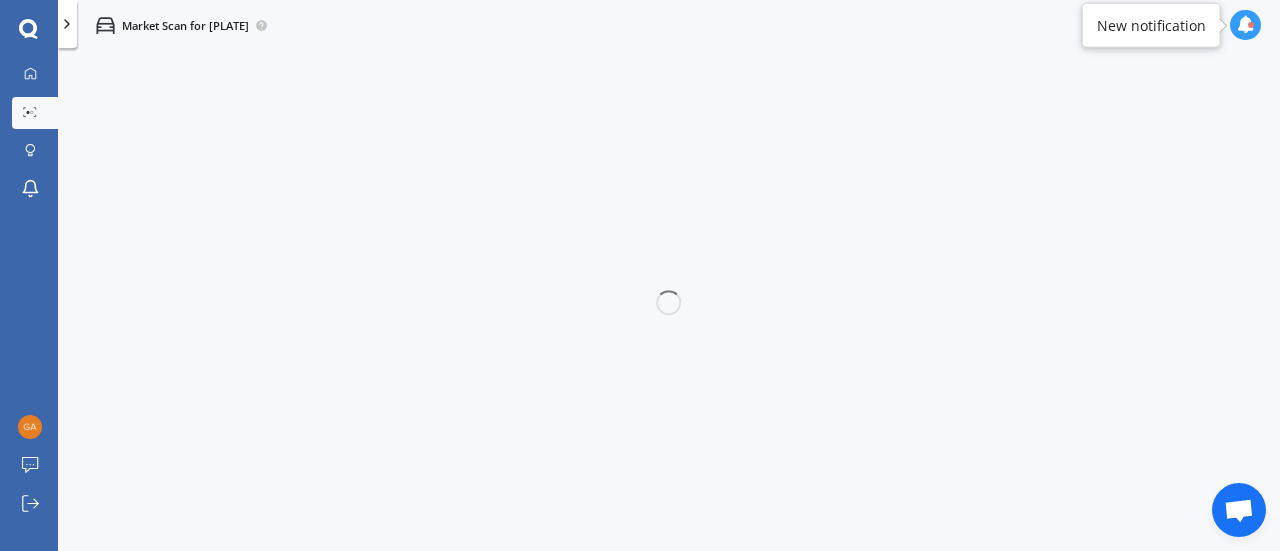 scroll, scrollTop: 0, scrollLeft: 0, axis: both 